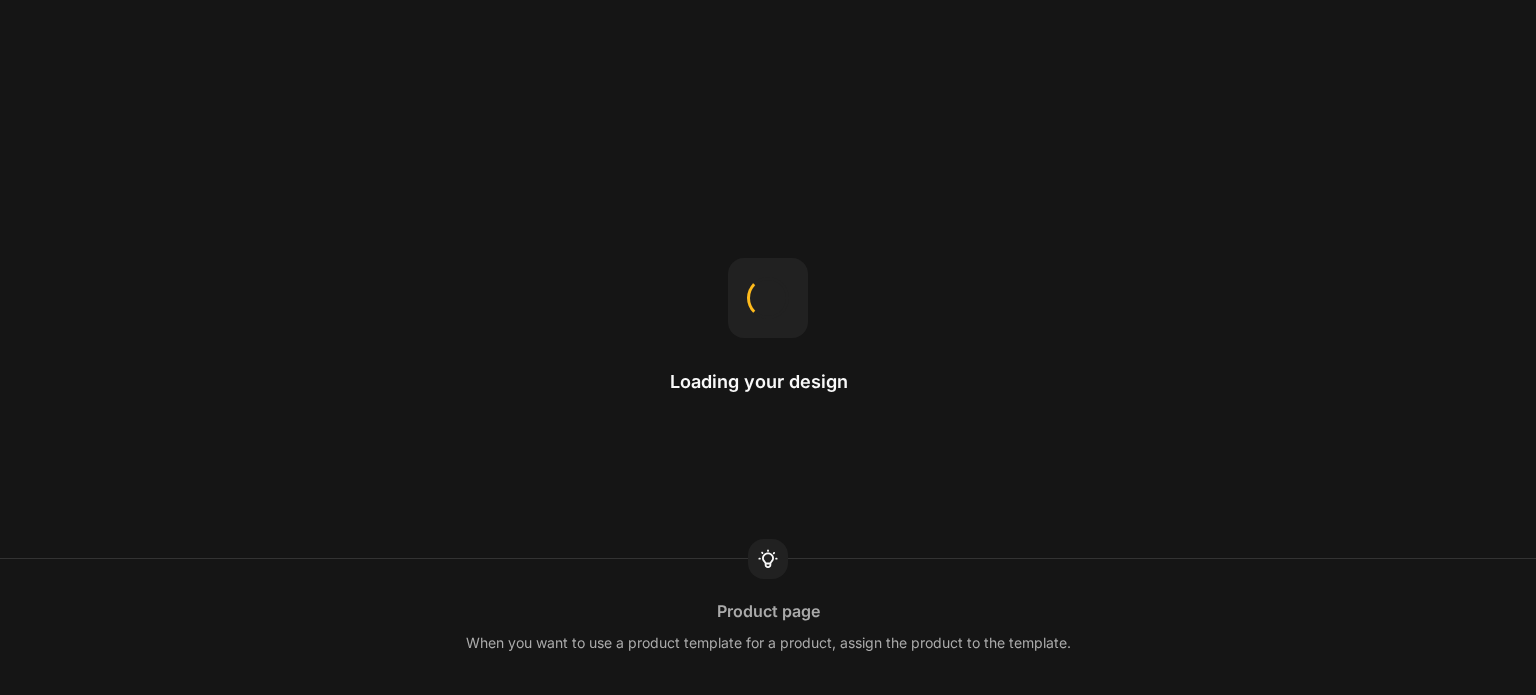 scroll, scrollTop: 0, scrollLeft: 0, axis: both 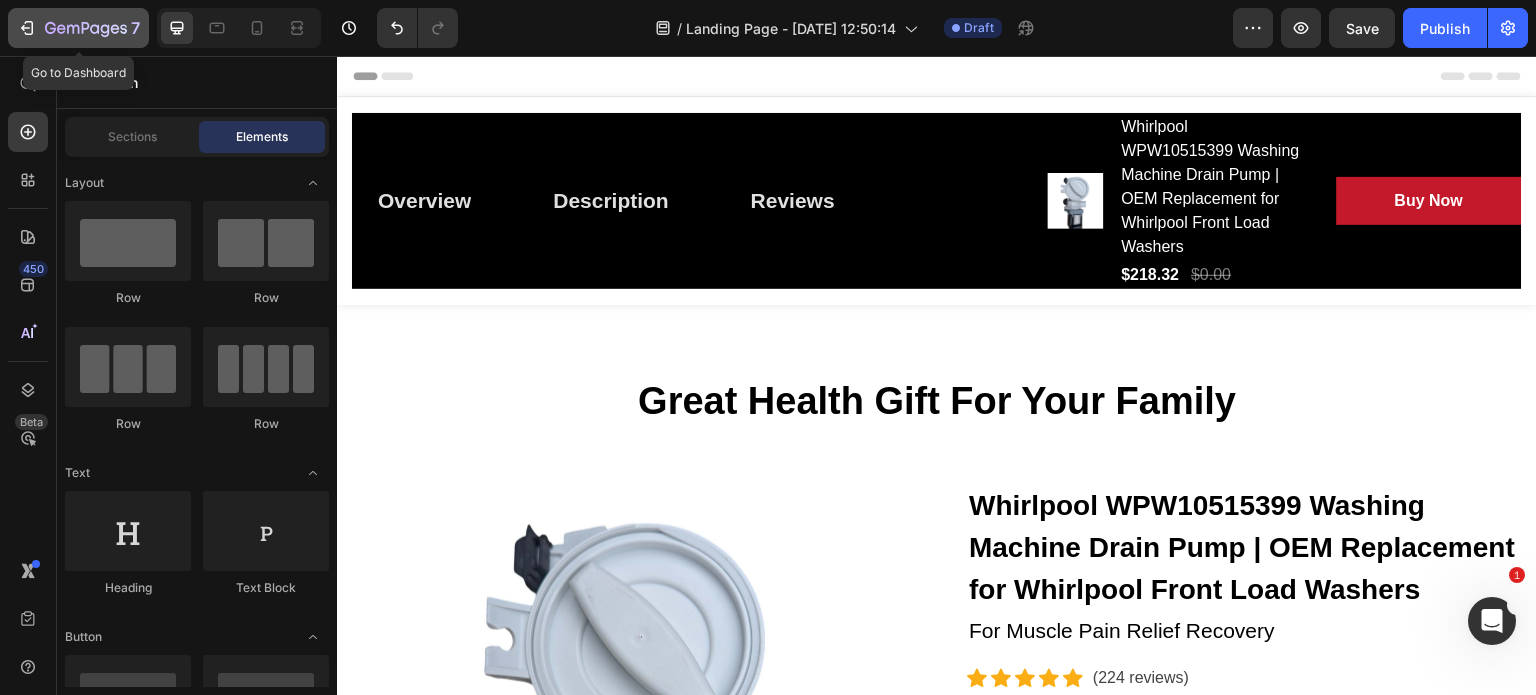 click 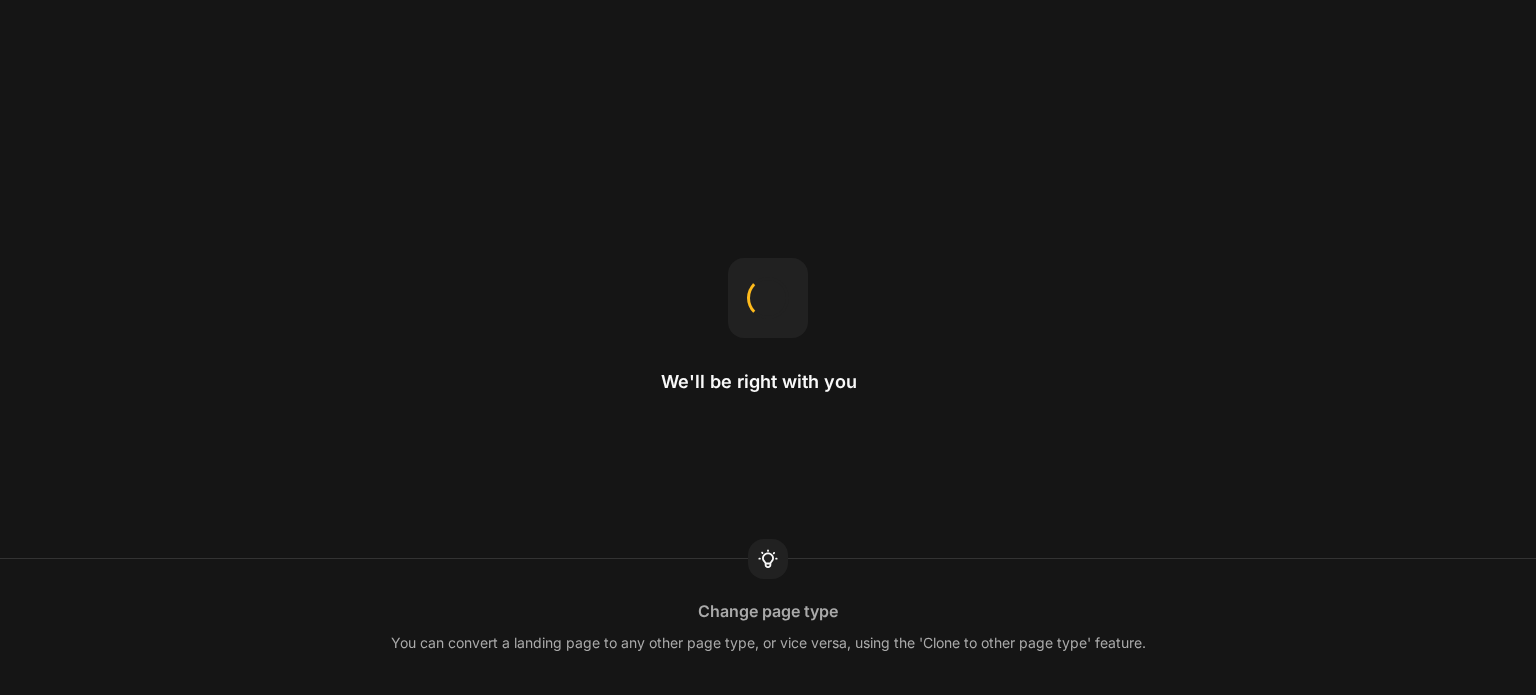 scroll, scrollTop: 0, scrollLeft: 0, axis: both 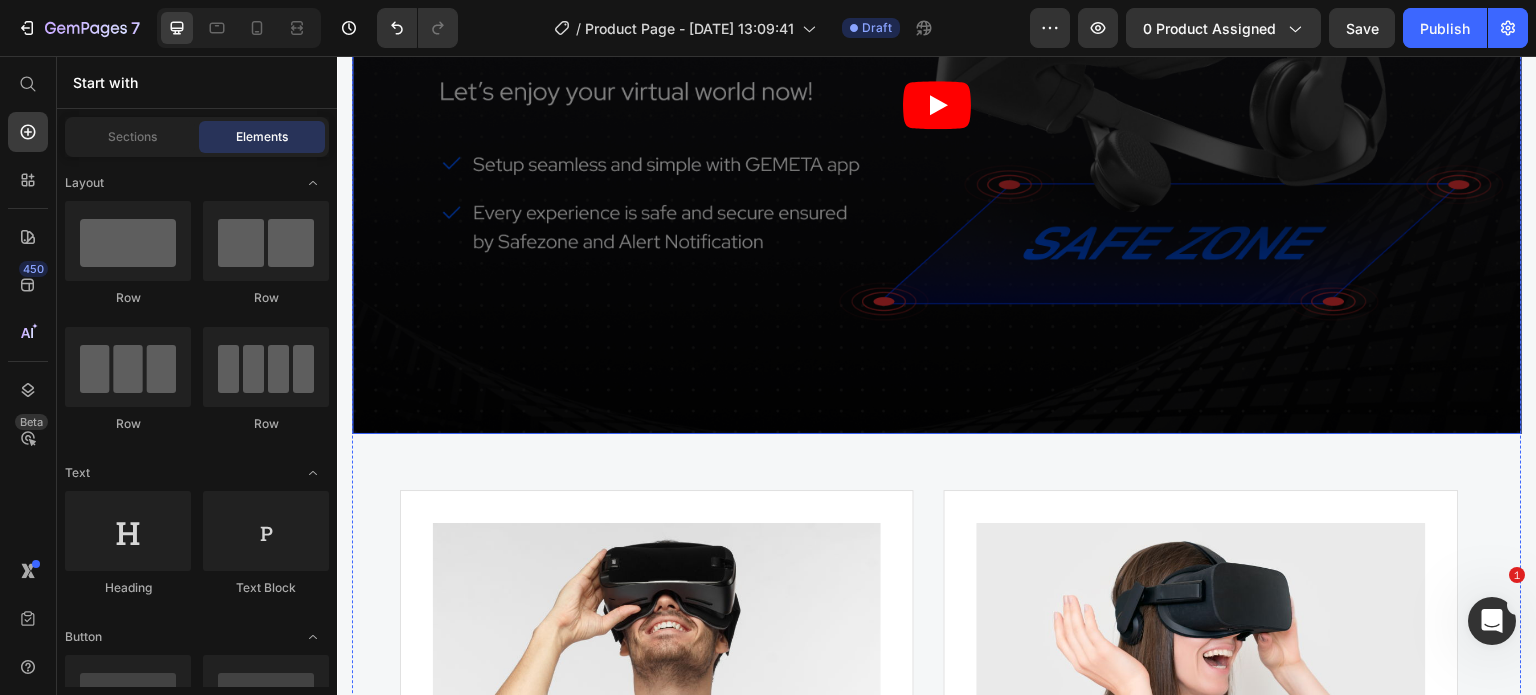 click at bounding box center [937, 105] 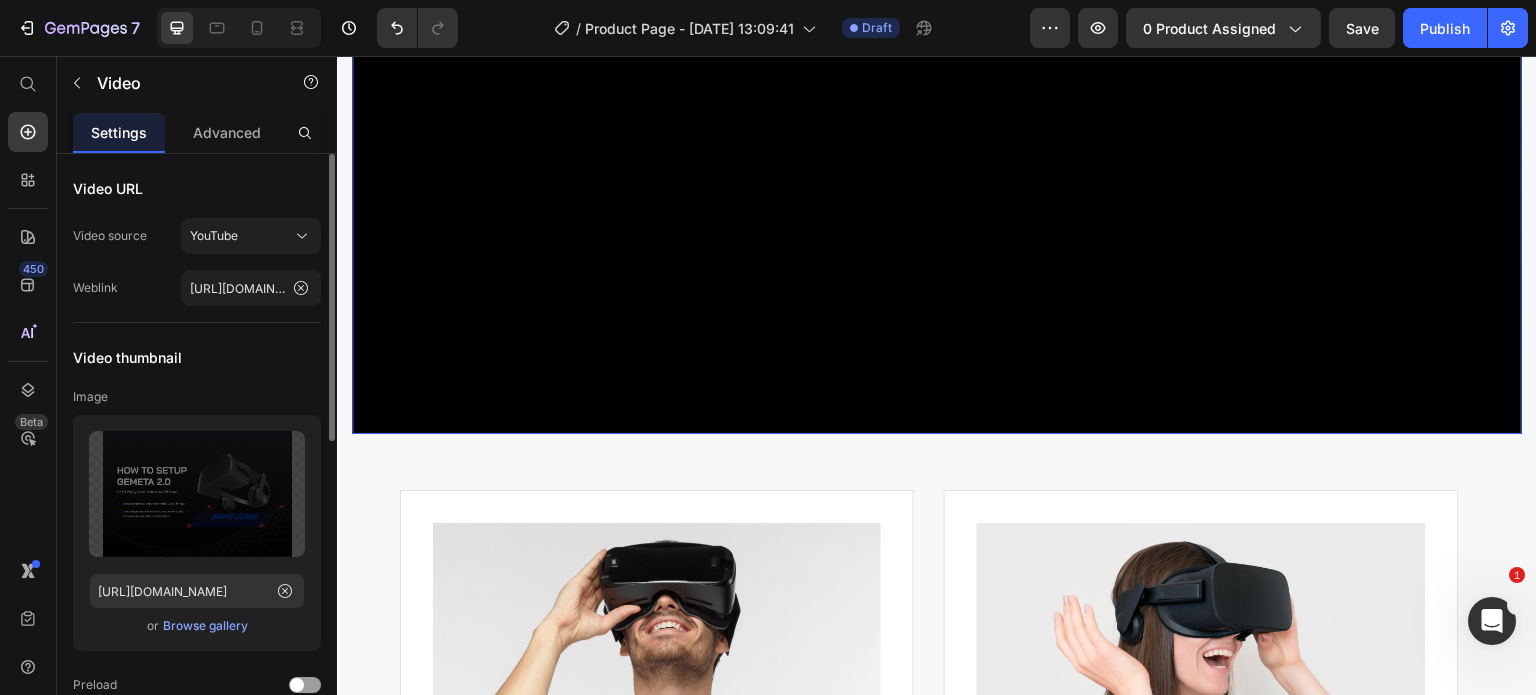 click on "Browse gallery" at bounding box center [205, 626] 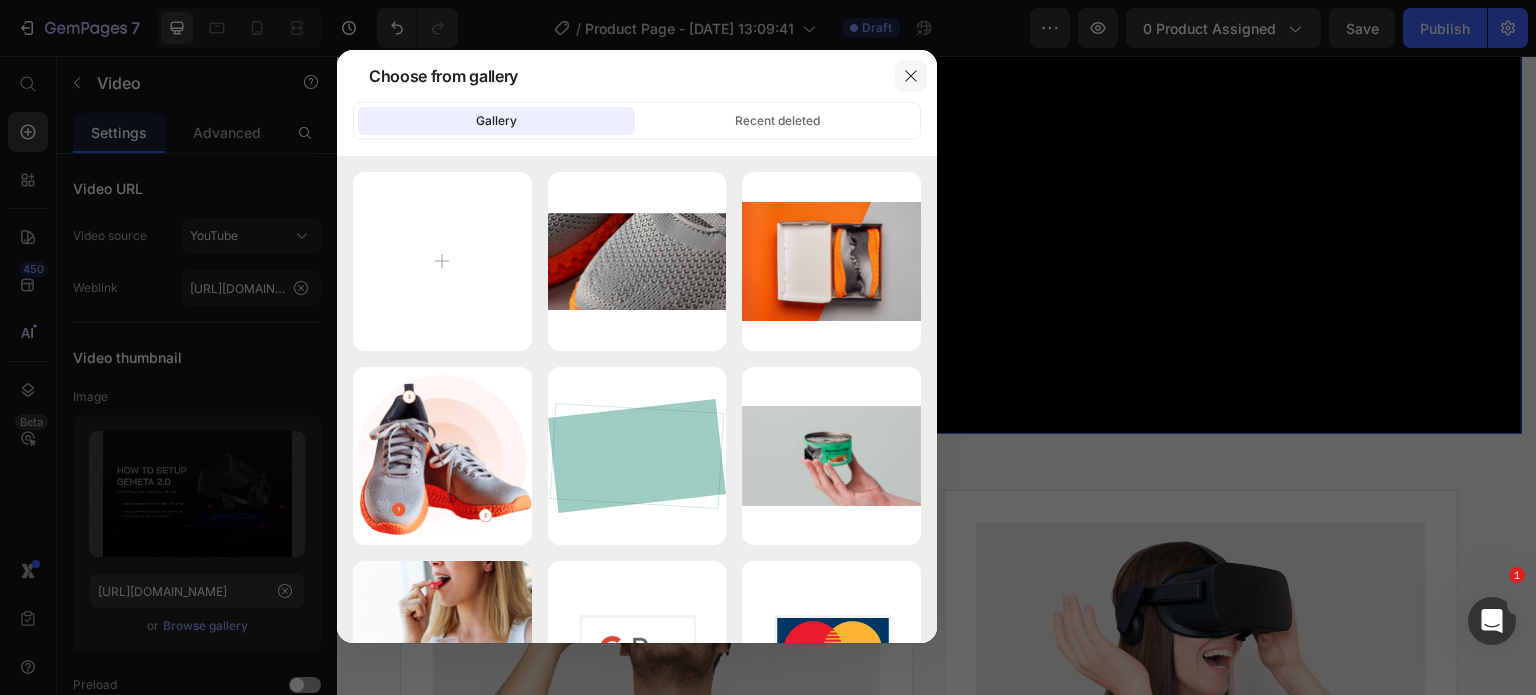 click 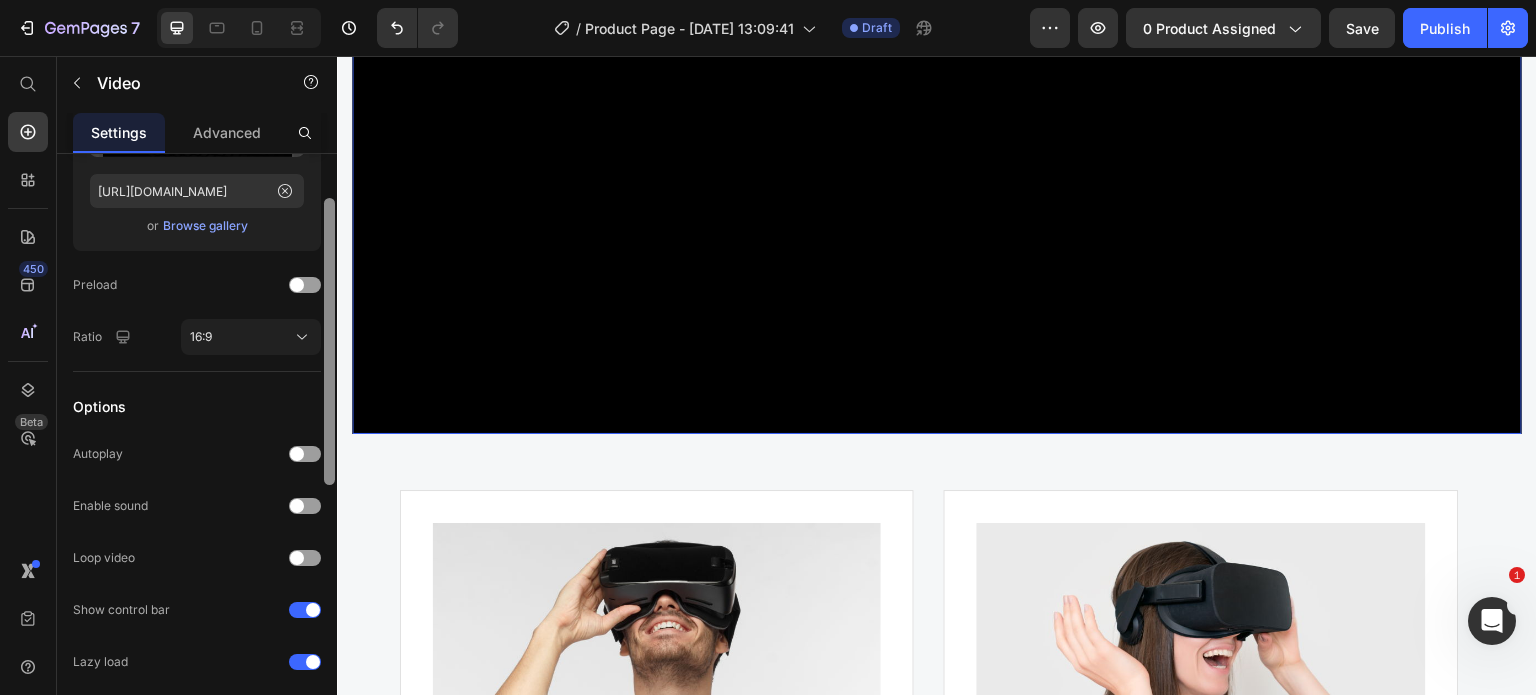scroll, scrollTop: 100, scrollLeft: 0, axis: vertical 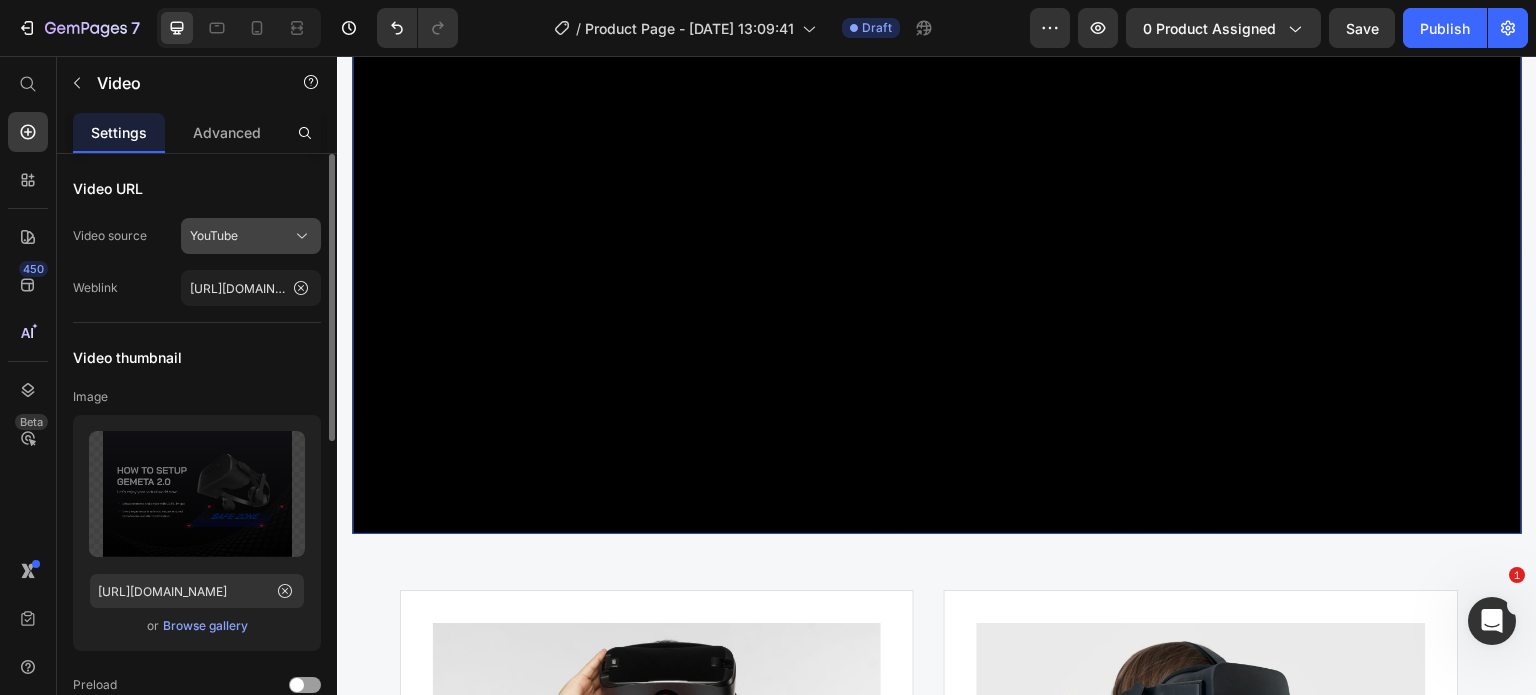 click 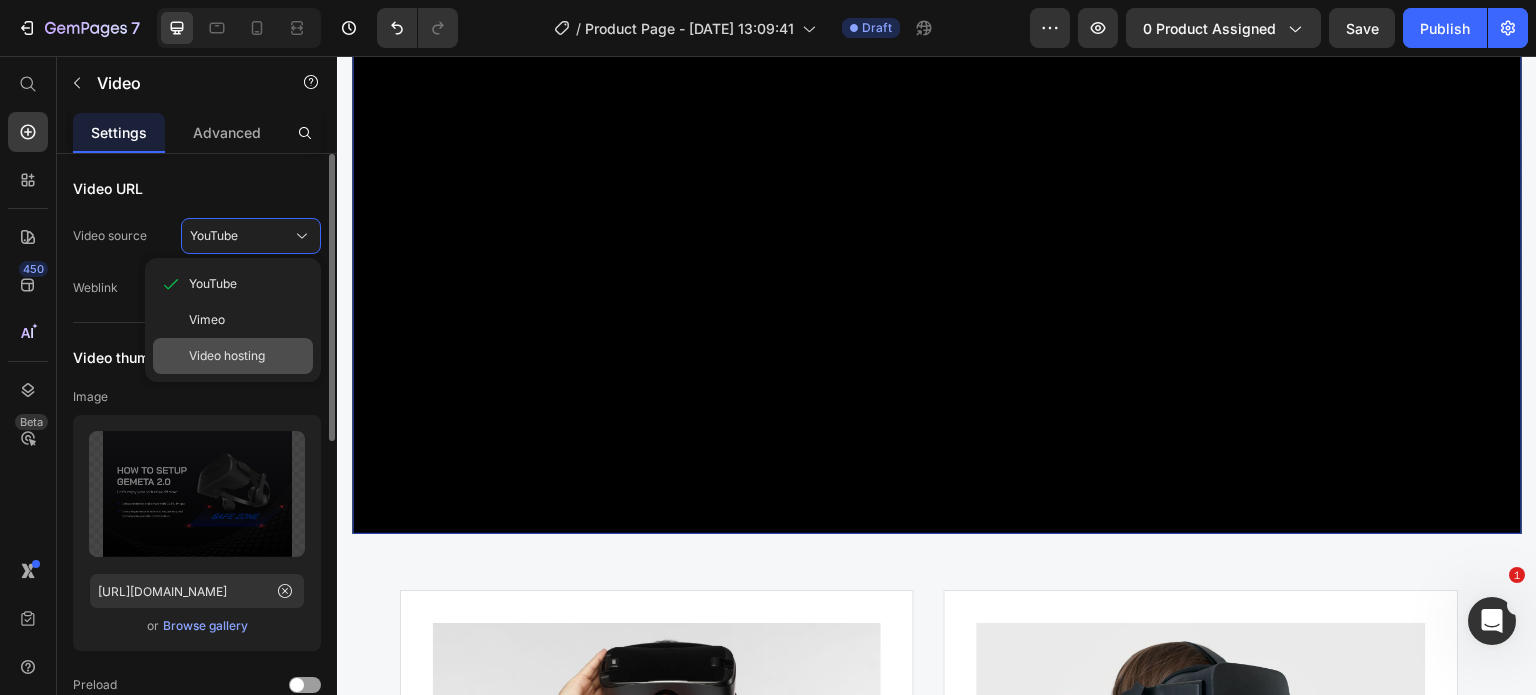 click on "Video hosting" at bounding box center (227, 356) 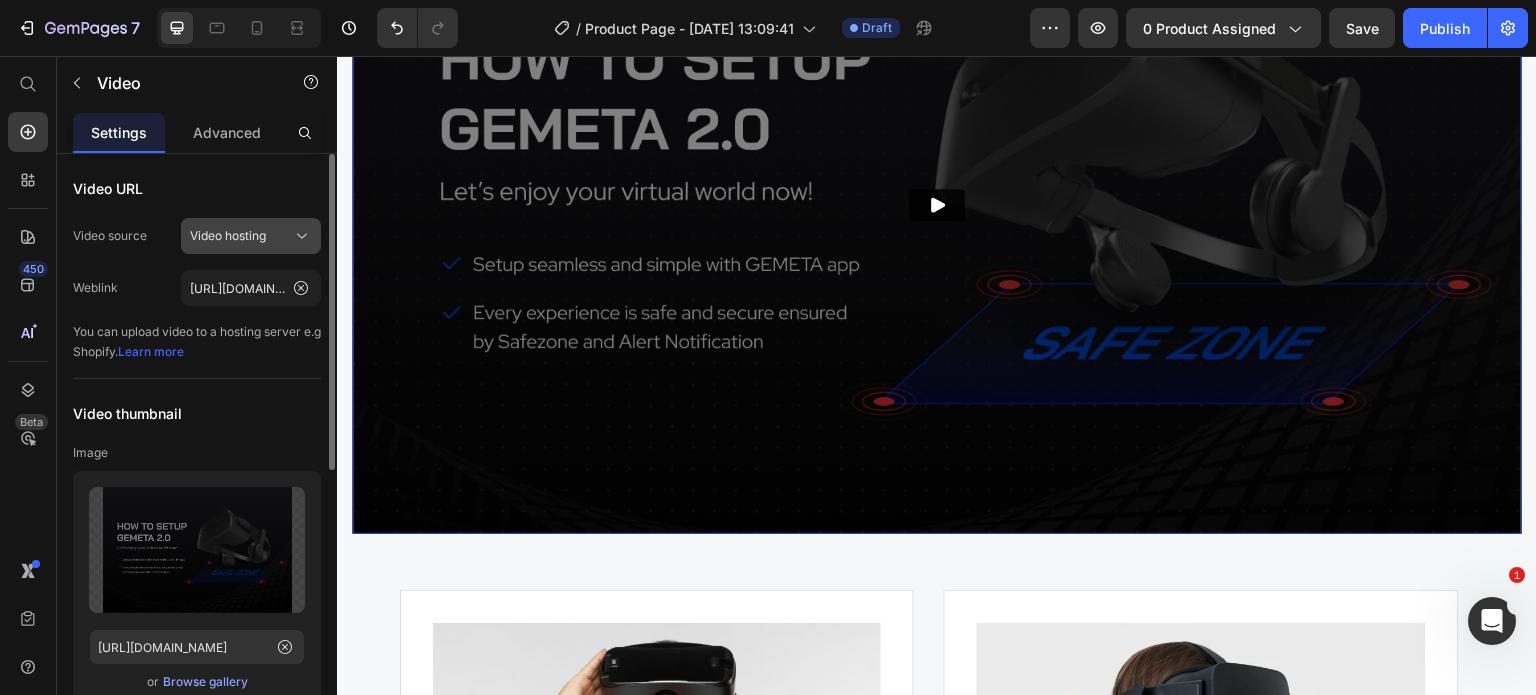 click 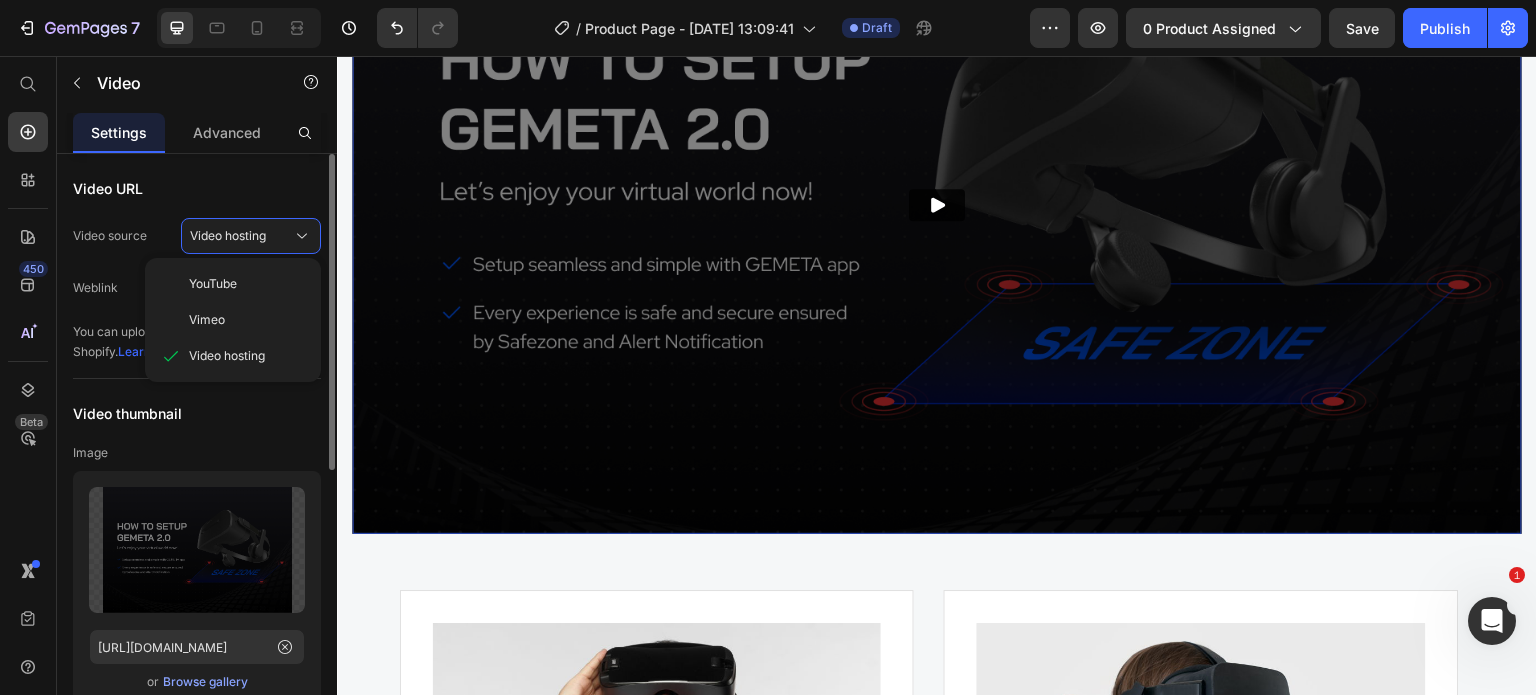 click on "Vimeo" at bounding box center [207, 320] 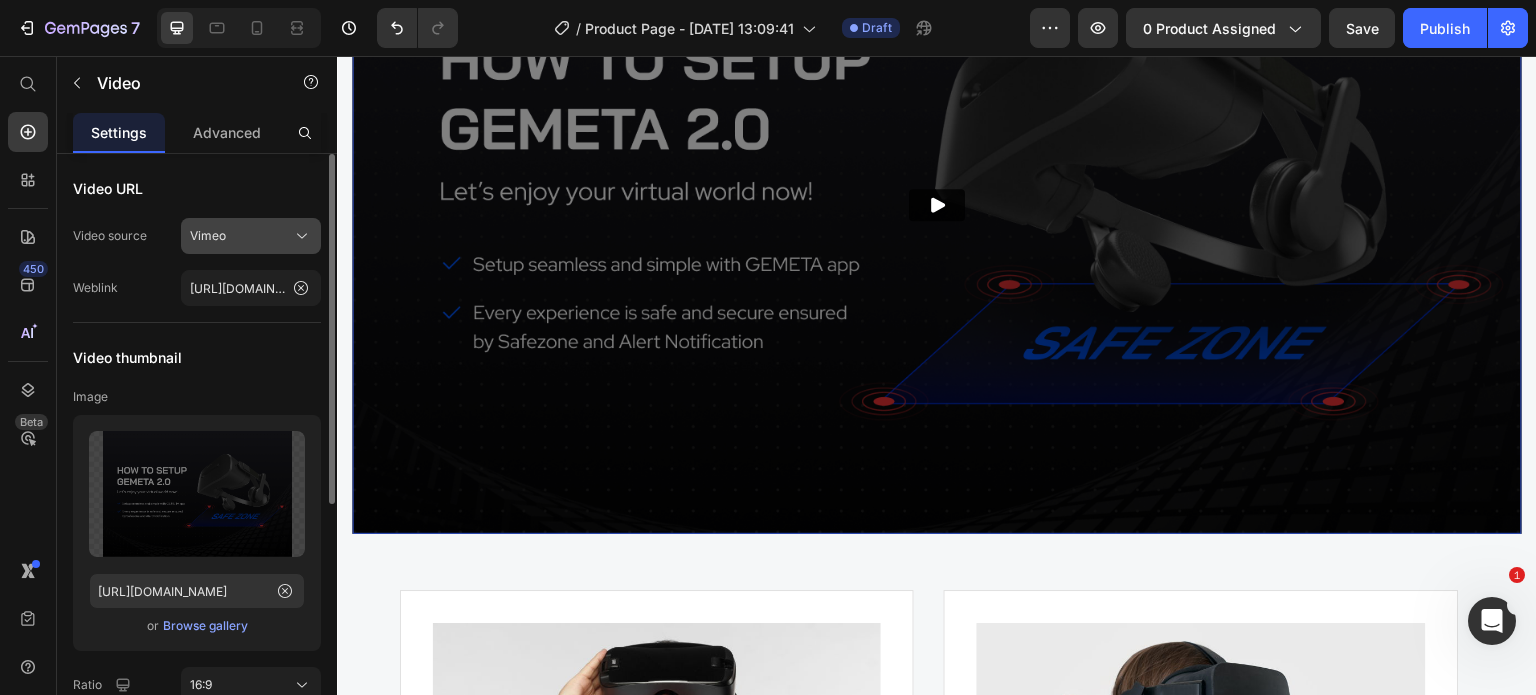 click 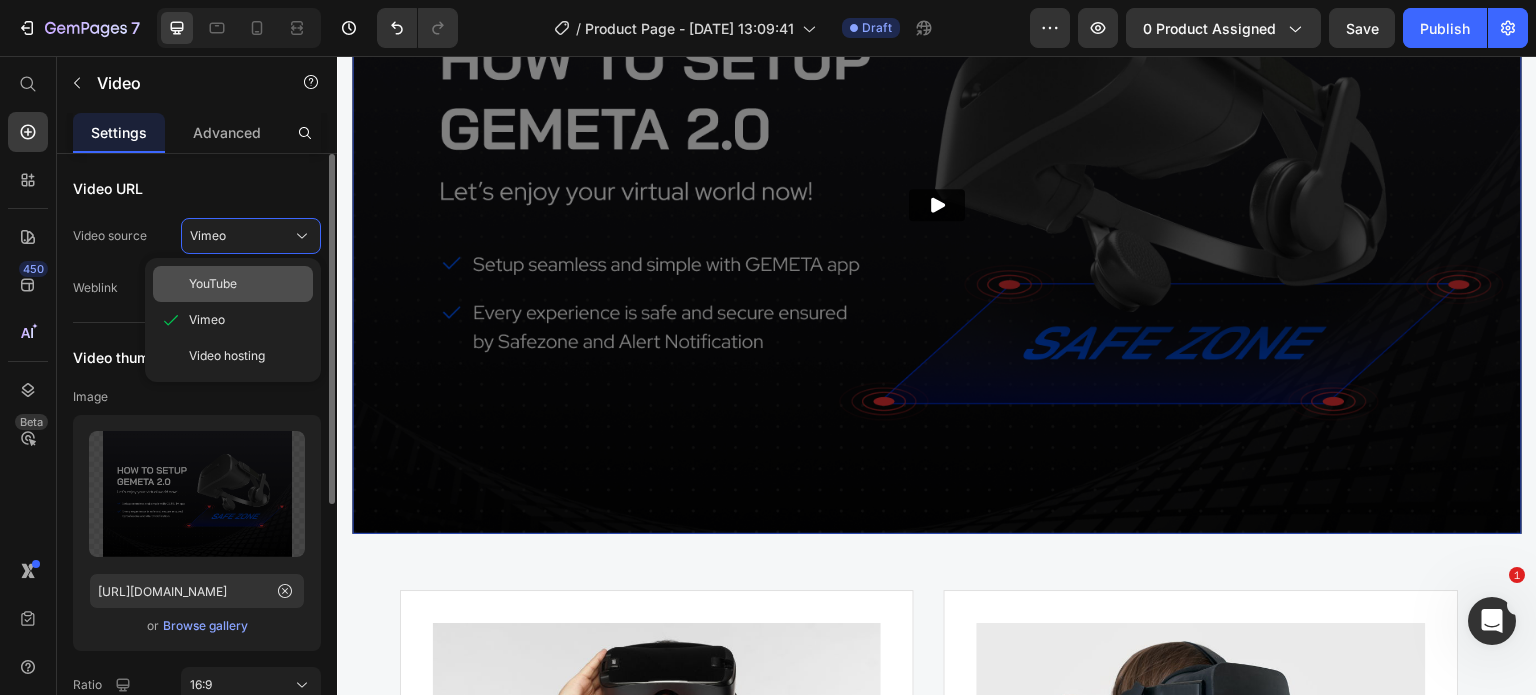 click on "YouTube" at bounding box center (247, 284) 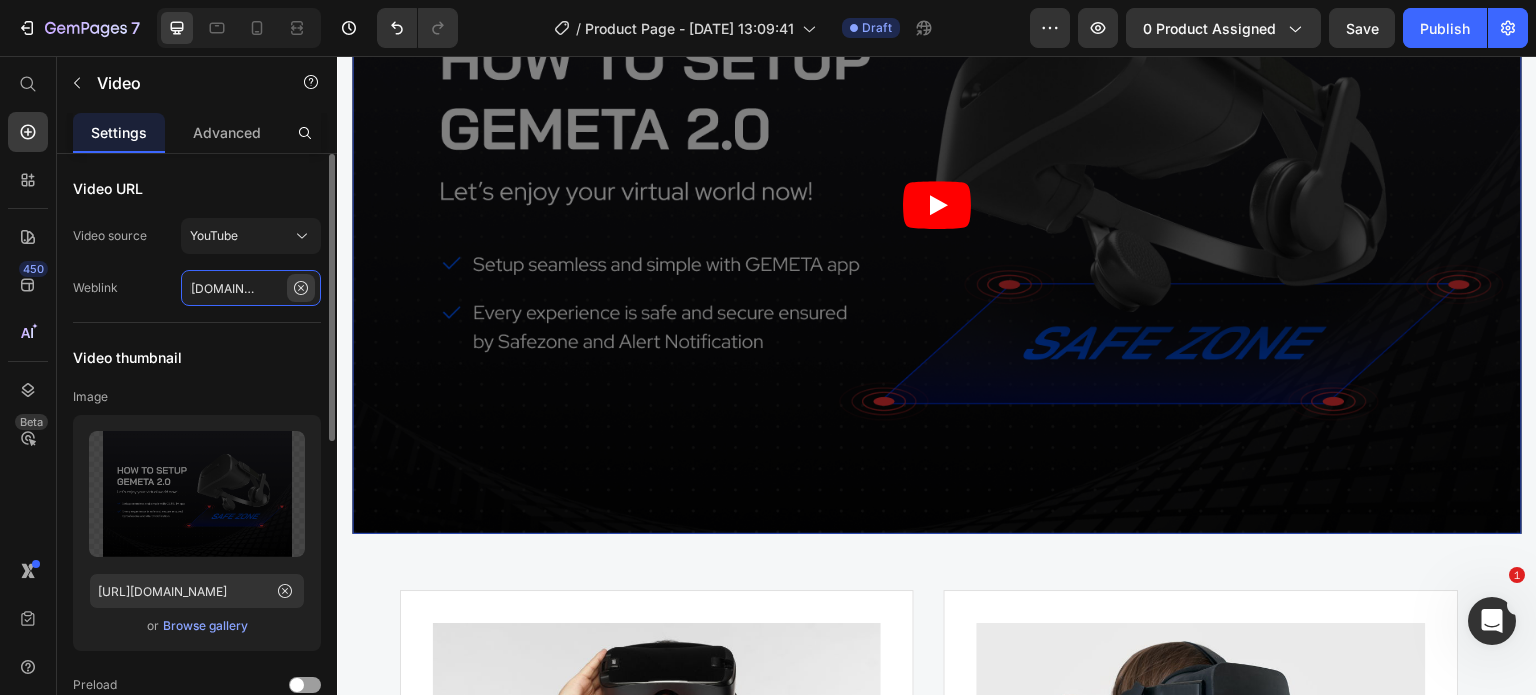 scroll, scrollTop: 0, scrollLeft: 192, axis: horizontal 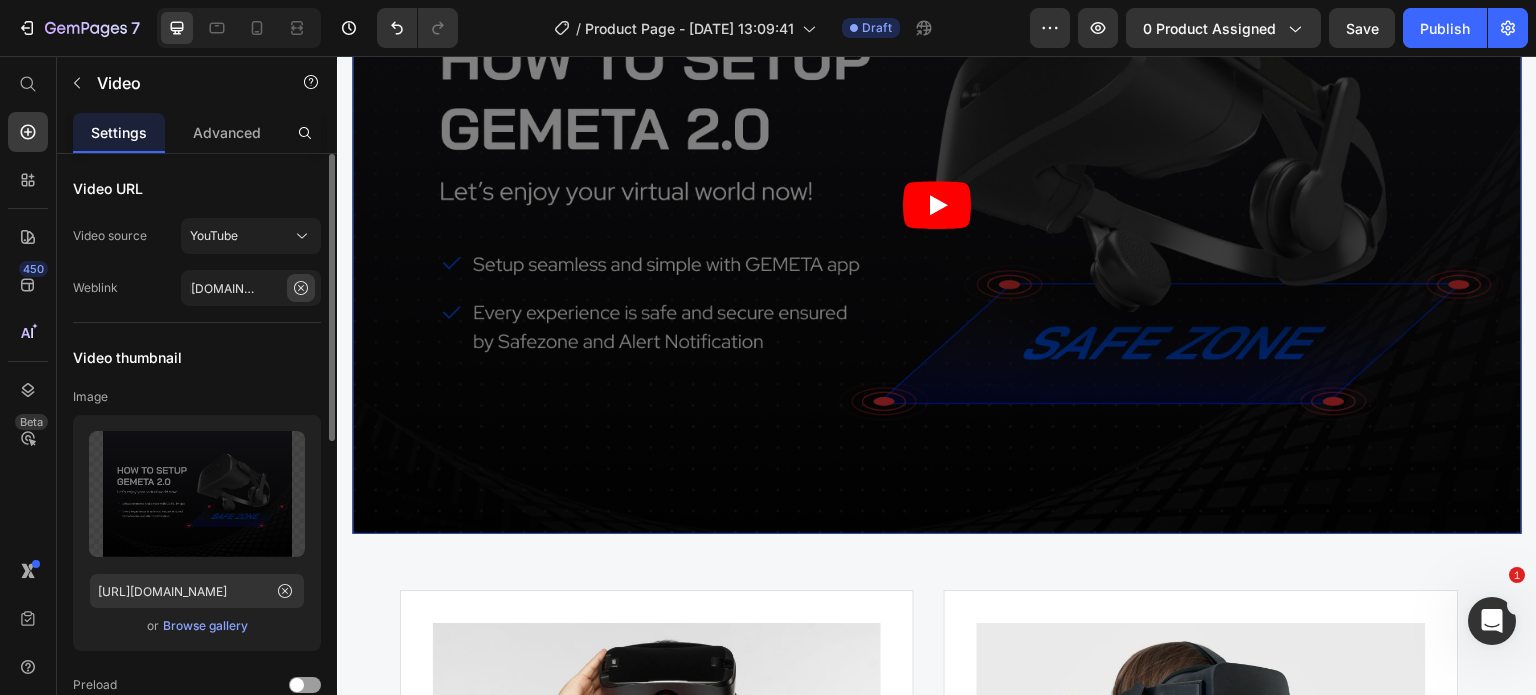 click 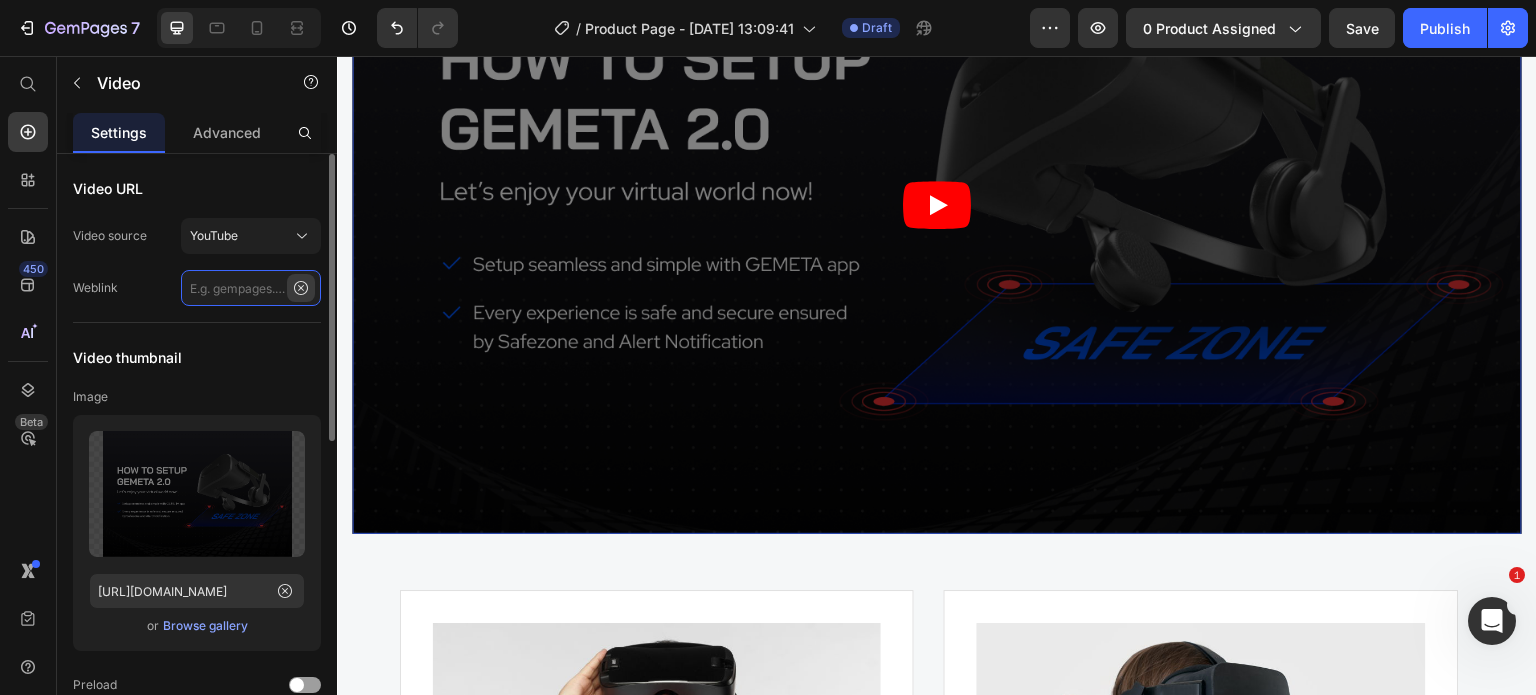 scroll, scrollTop: 0, scrollLeft: 0, axis: both 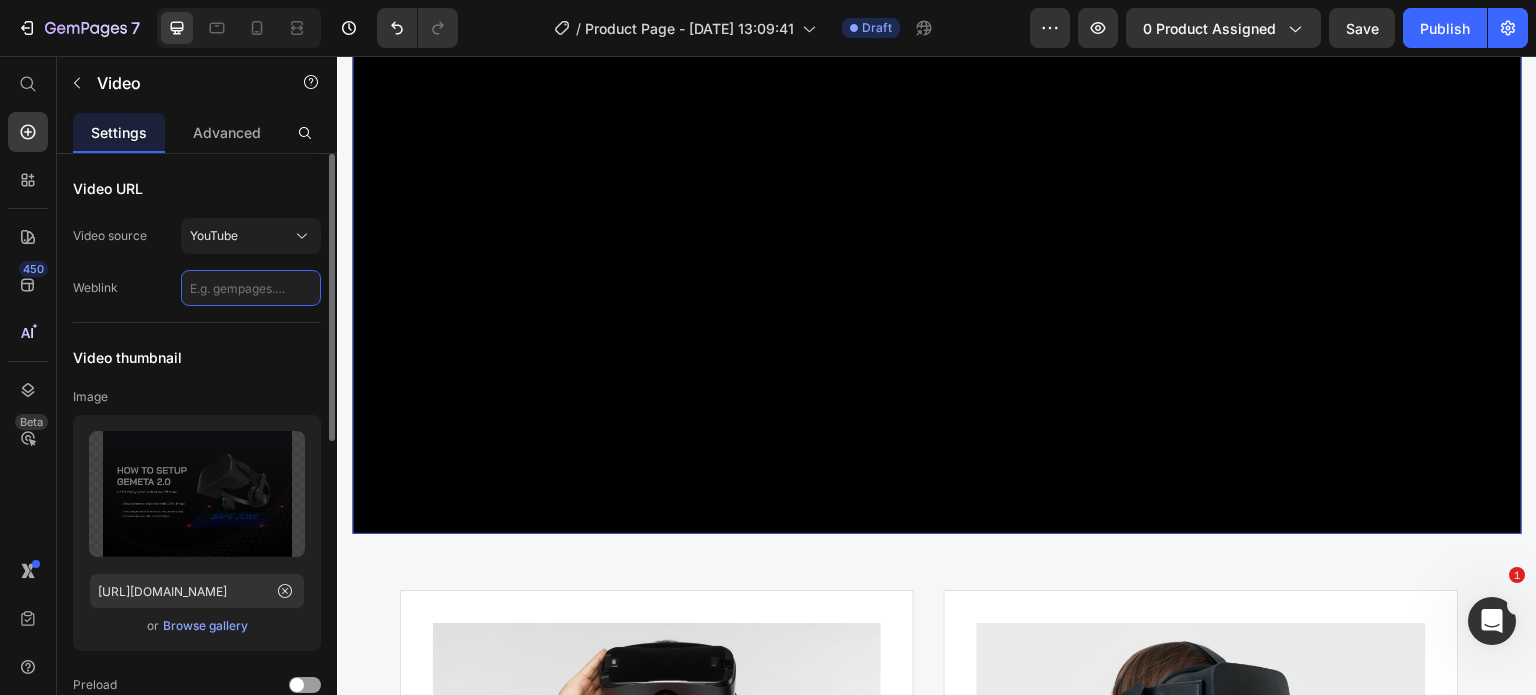 paste on "https://youtu.be/GpLIHuPVWeo" 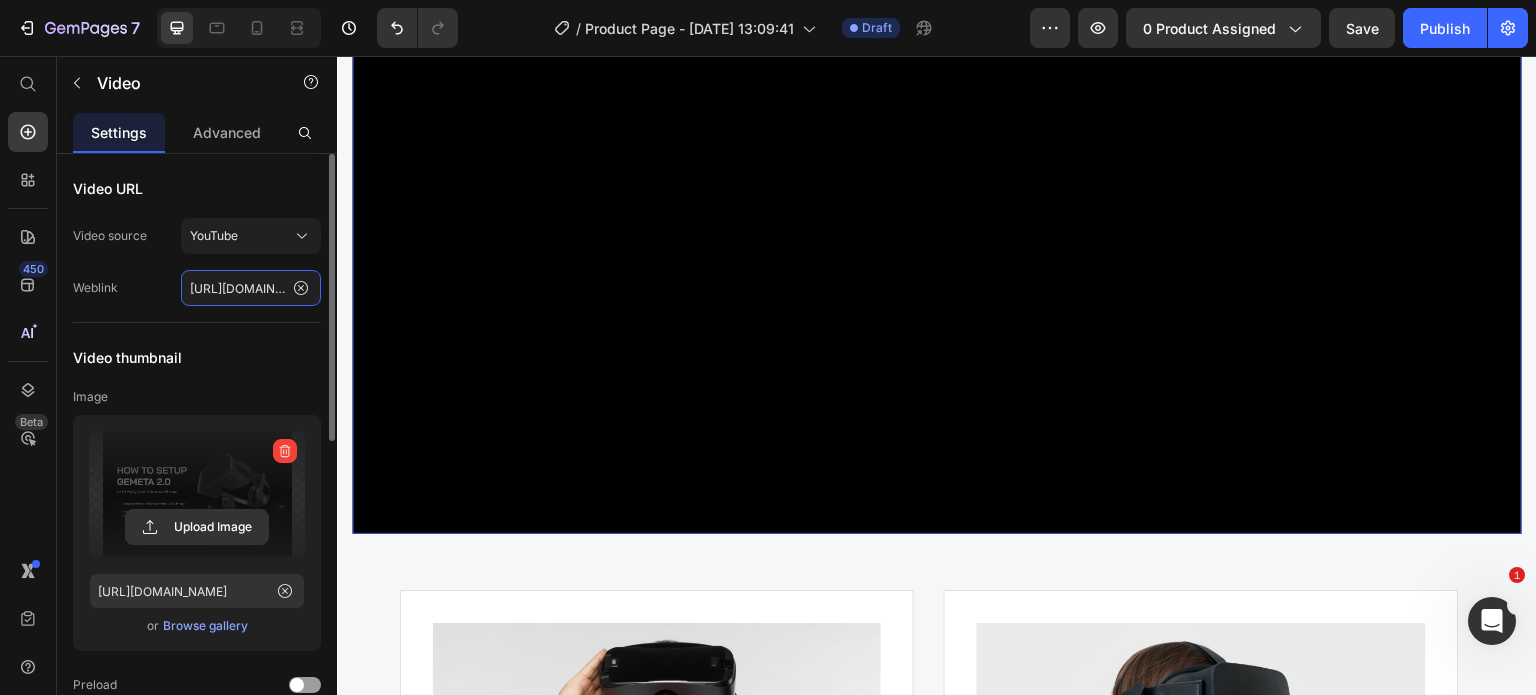 scroll, scrollTop: 0, scrollLeft: 80, axis: horizontal 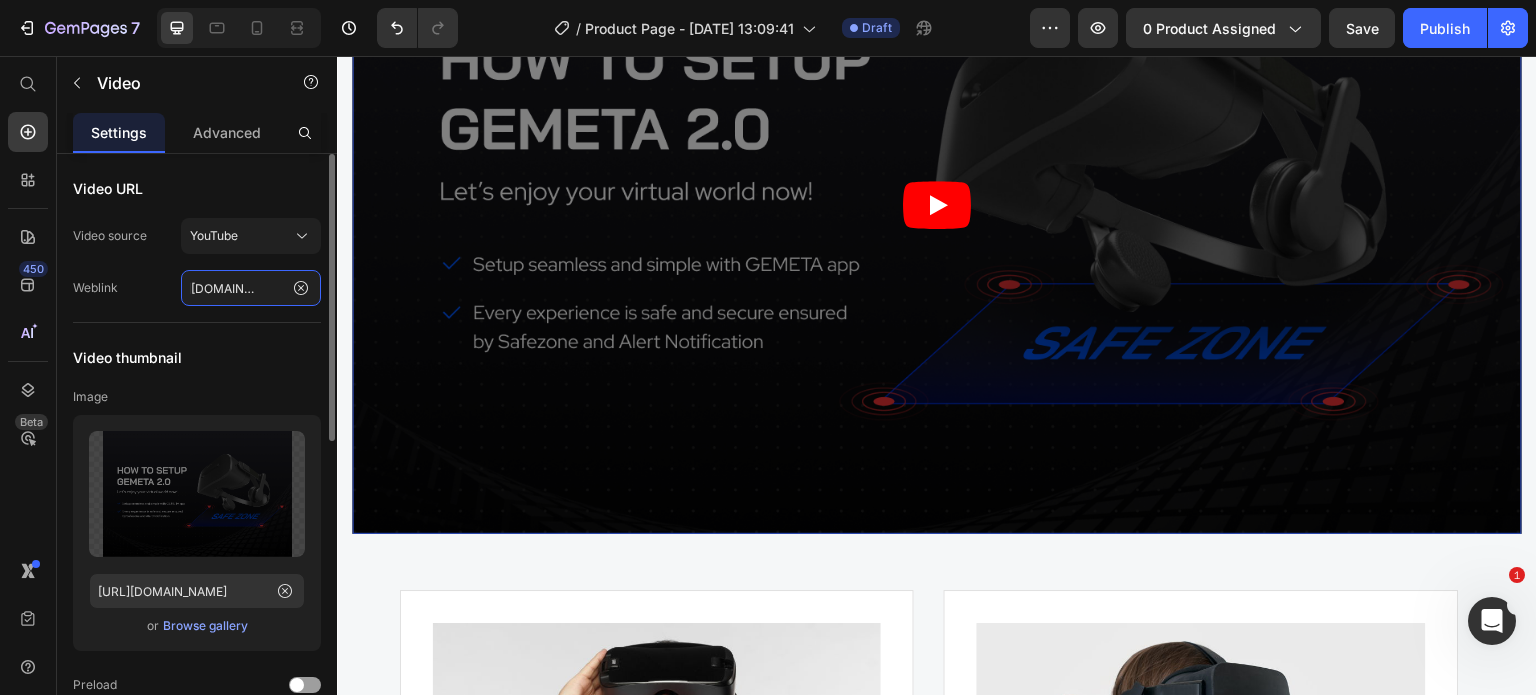 type on "https://youtu.be/GpLIHuPVWeo" 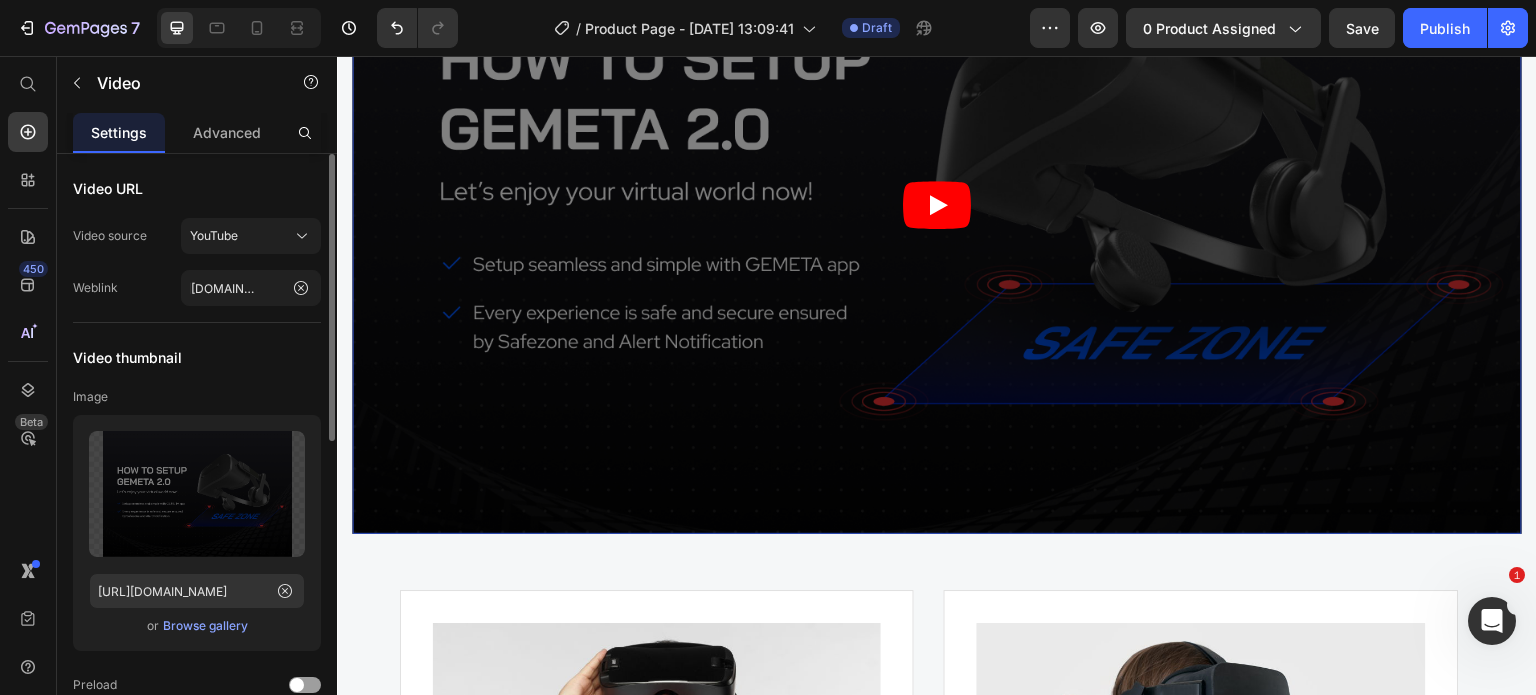 click on "Video thumbnail" at bounding box center [197, 357] 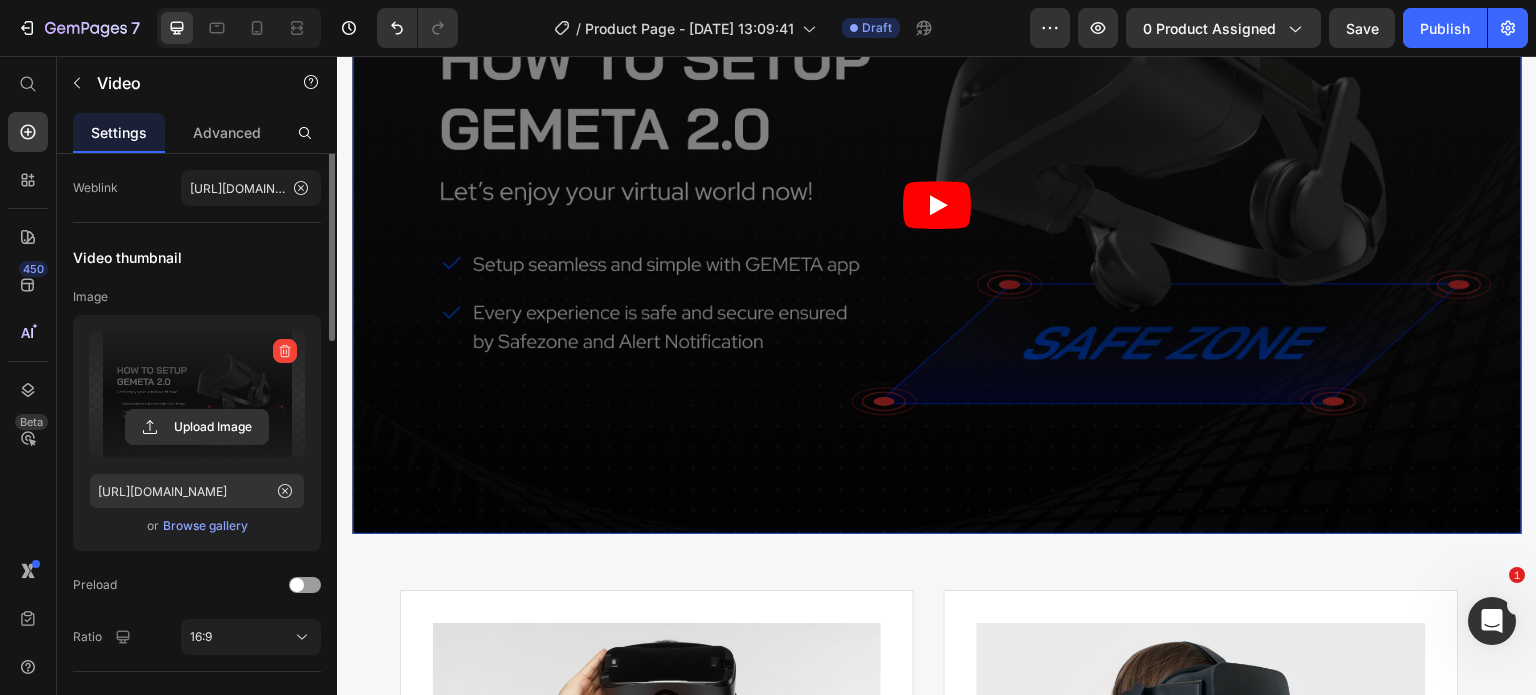 scroll, scrollTop: 0, scrollLeft: 0, axis: both 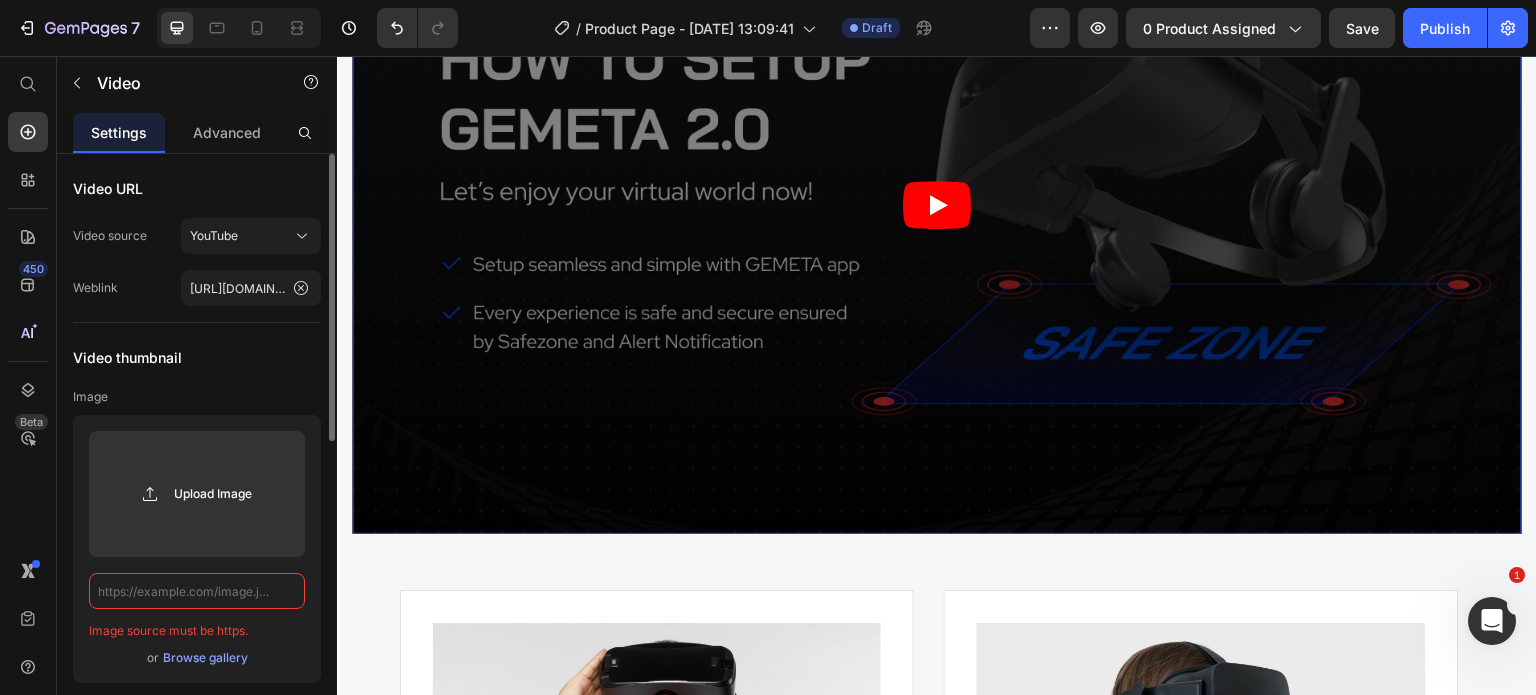 paste on "https://youtu.be/GpLIHuPVWeo" 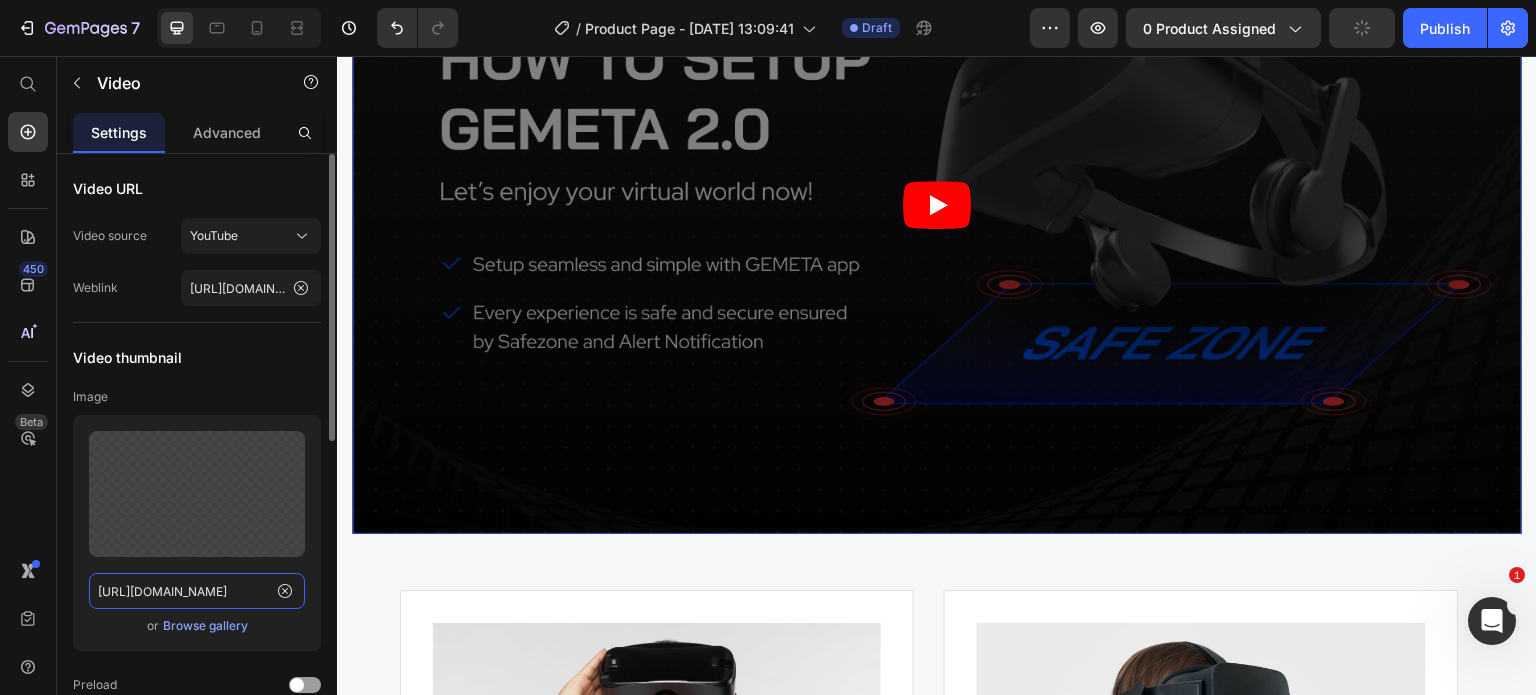 scroll, scrollTop: 0, scrollLeft: 4, axis: horizontal 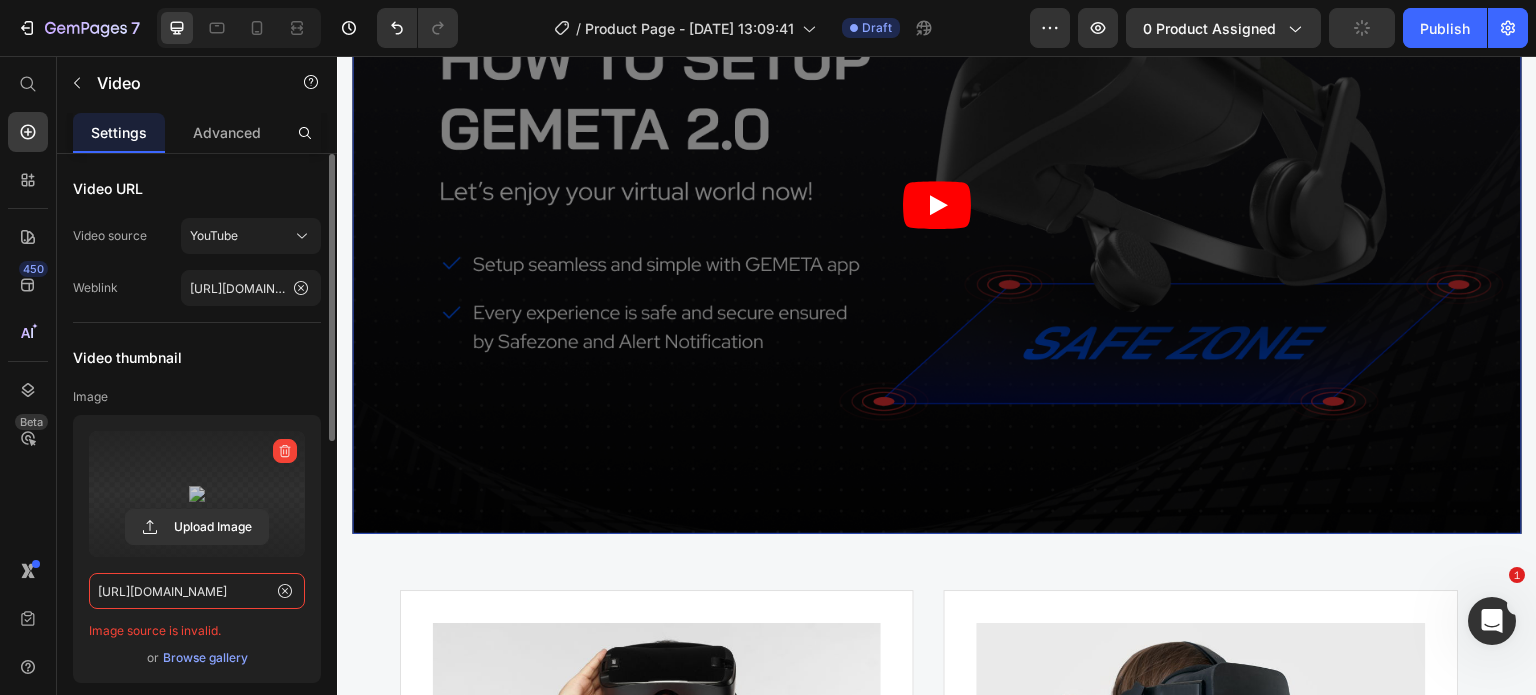 type on "https://ucarecdn.com/2d2f869d-4d8f-4117-a3fe-b8ae3ffe68b2/-/format/auto/" 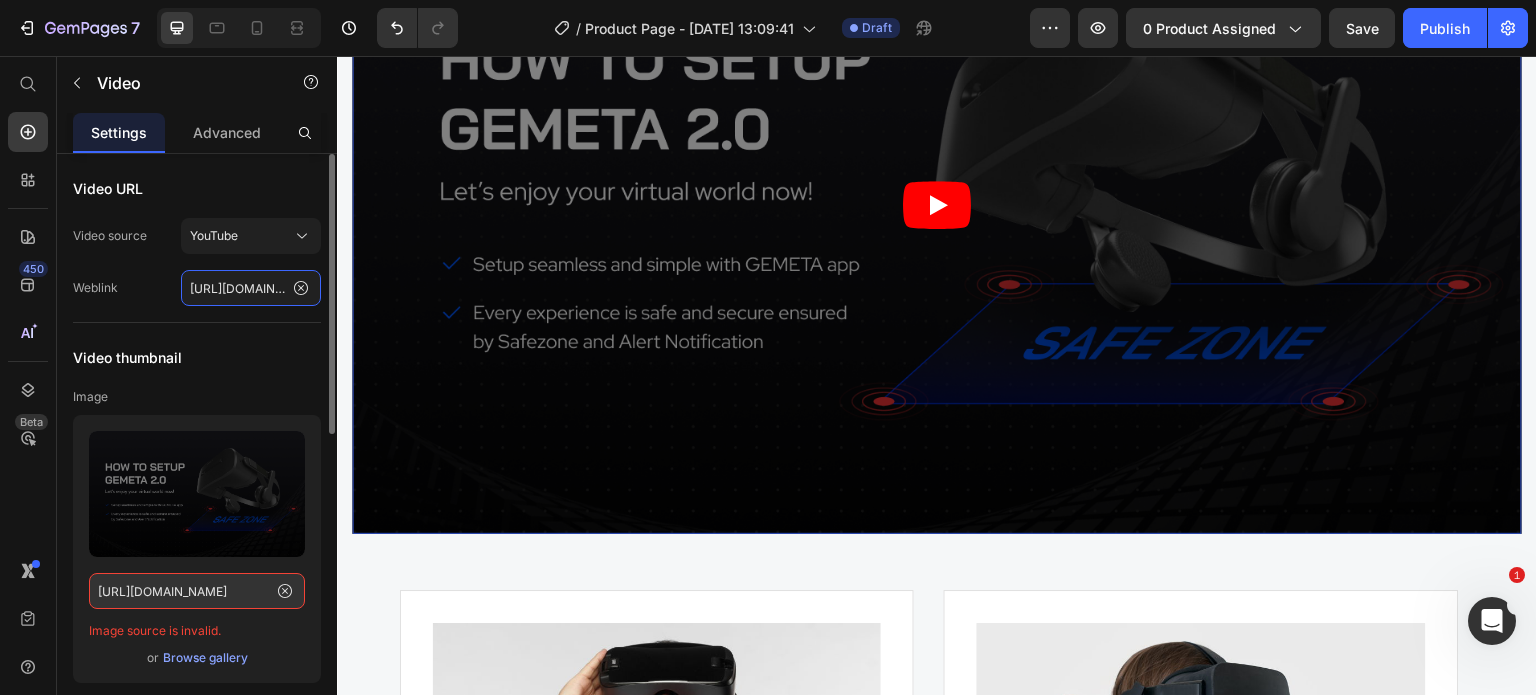 scroll, scrollTop: 0, scrollLeft: 0, axis: both 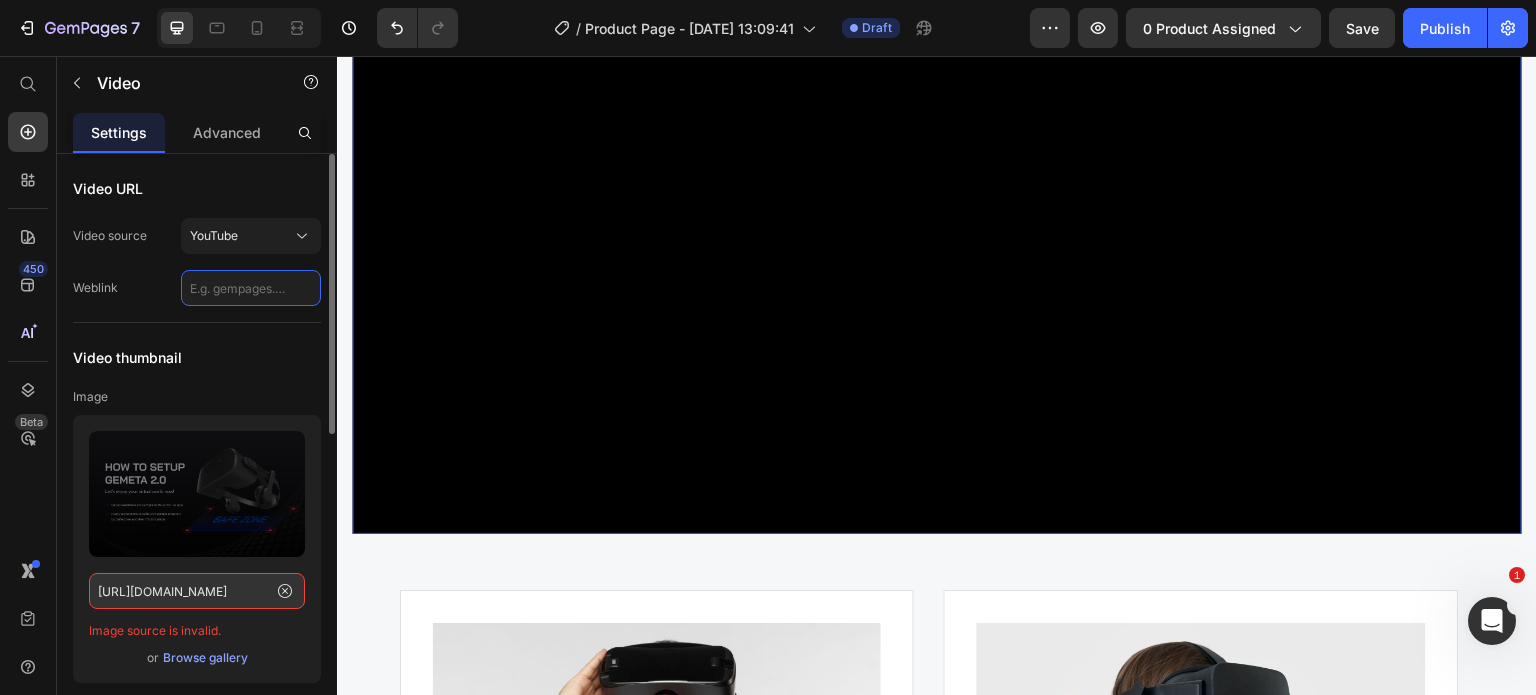 paste on "https://youtu.be/GpLIHuPVWeo" 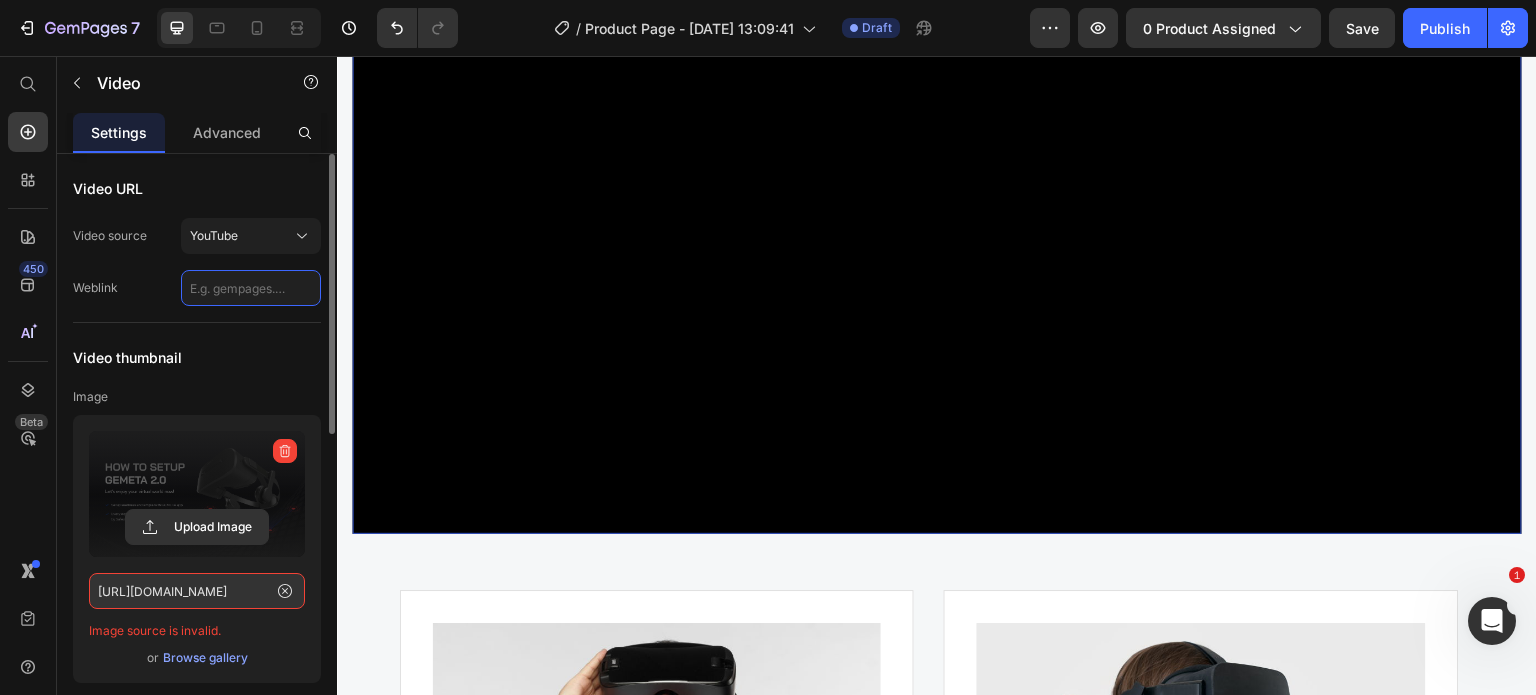 type on "https://youtu.be/GpLIHuPVWeo" 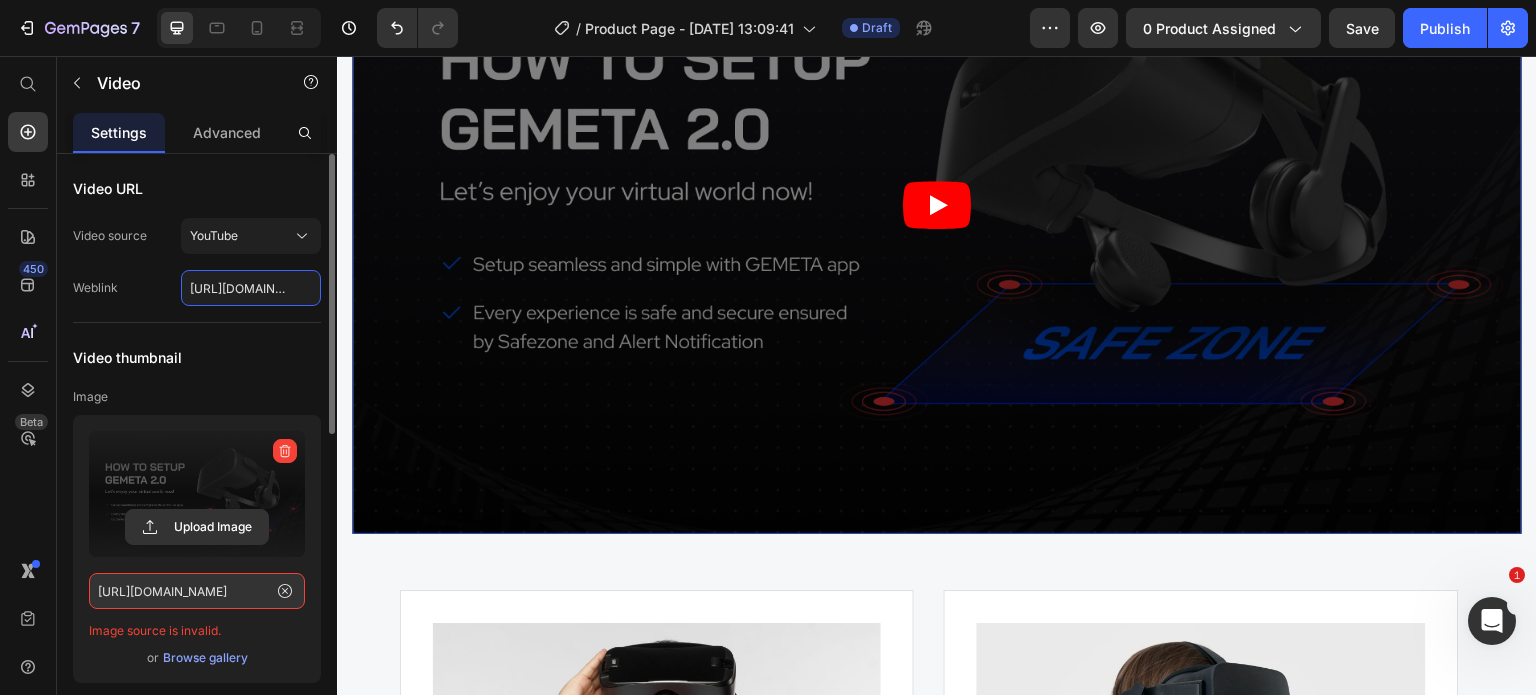 scroll, scrollTop: 0, scrollLeft: 80, axis: horizontal 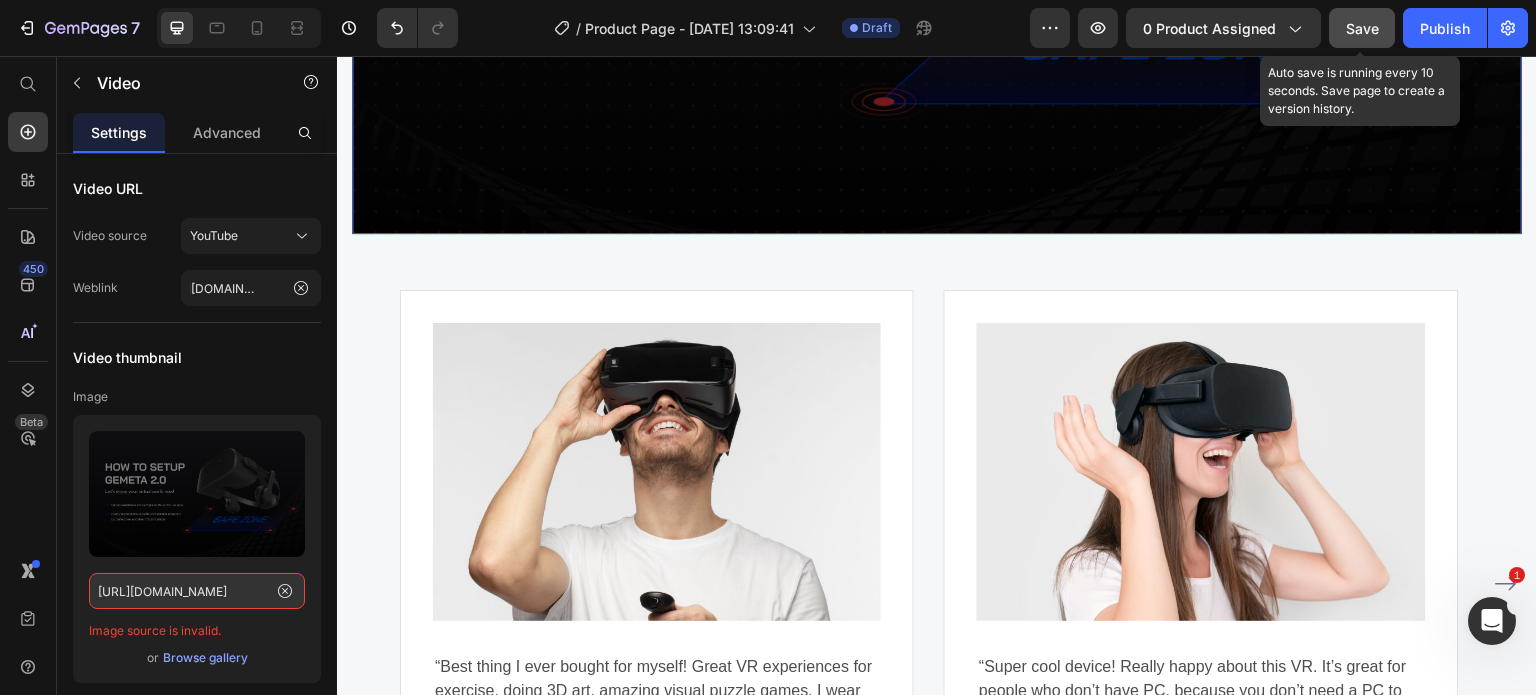 click on "Save" 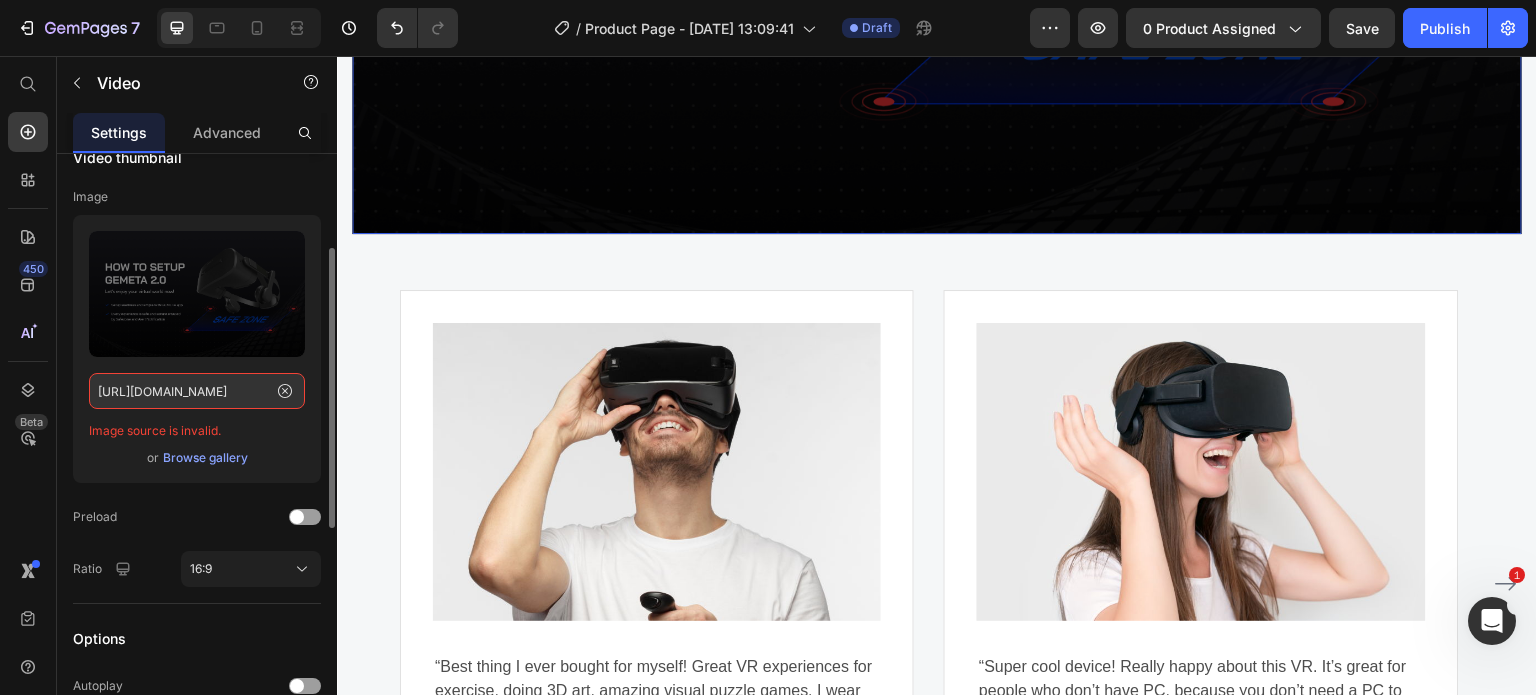 scroll, scrollTop: 0, scrollLeft: 0, axis: both 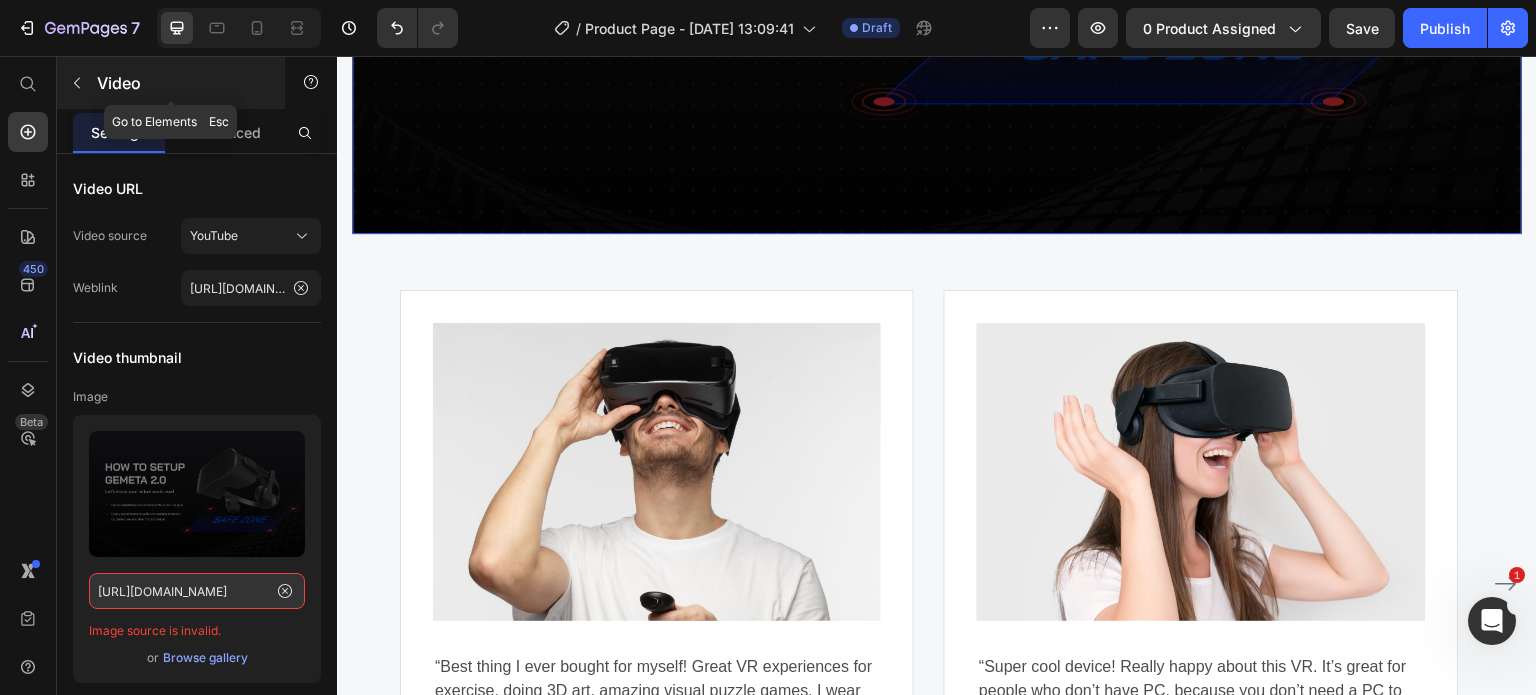 click 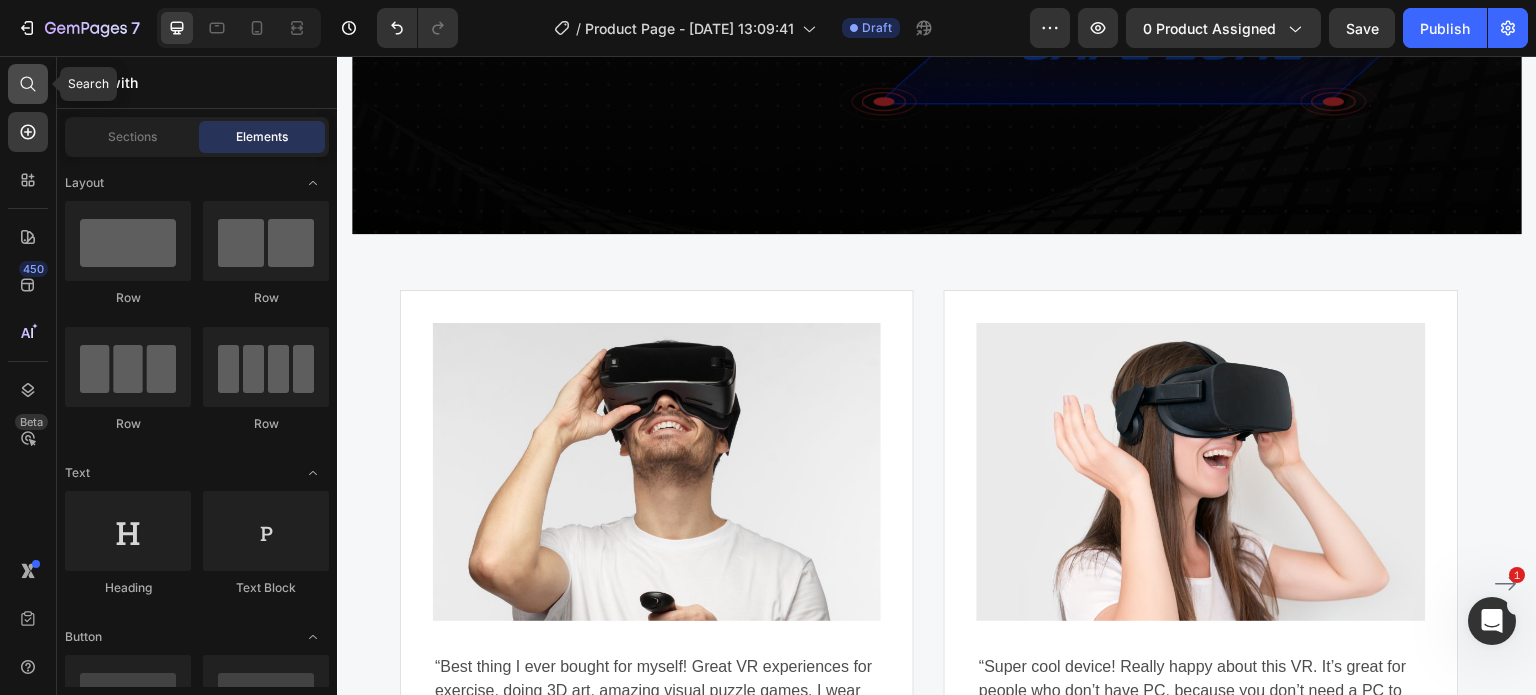 click 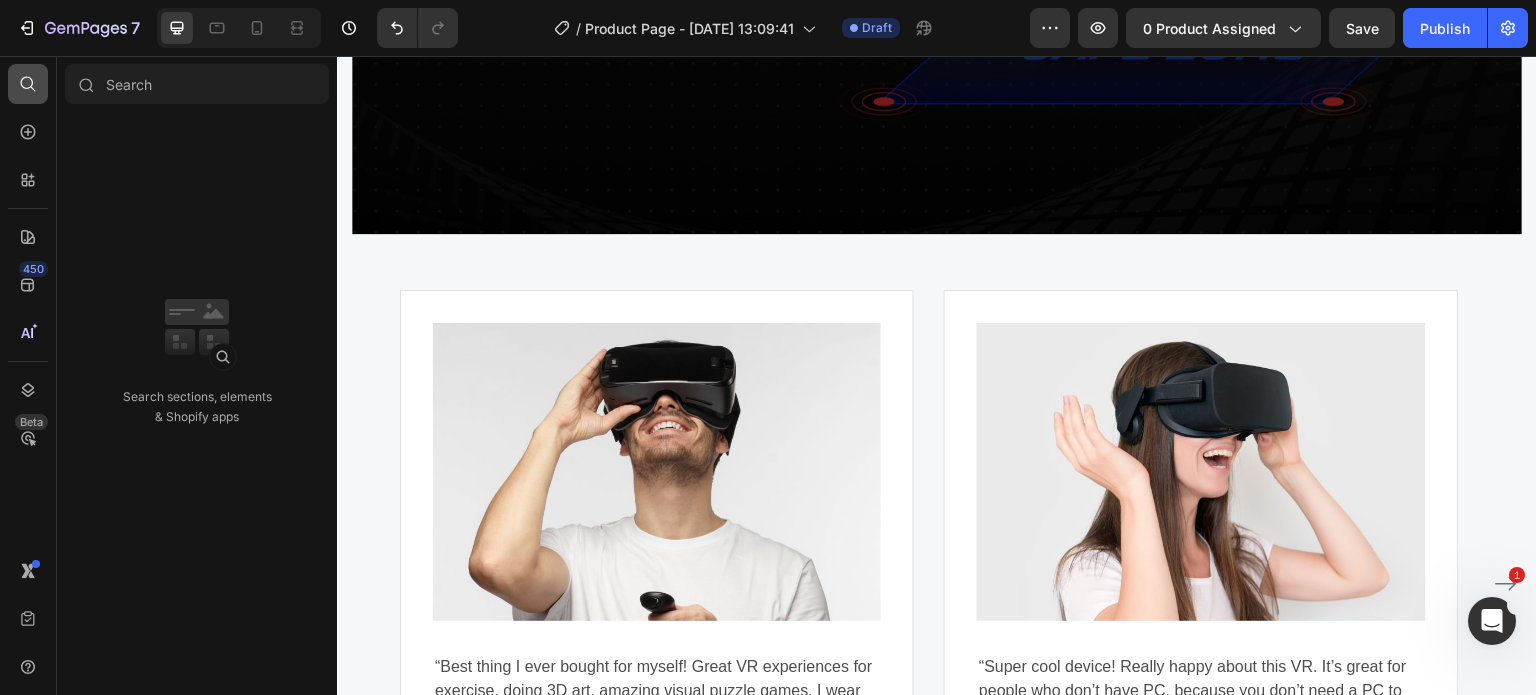 click 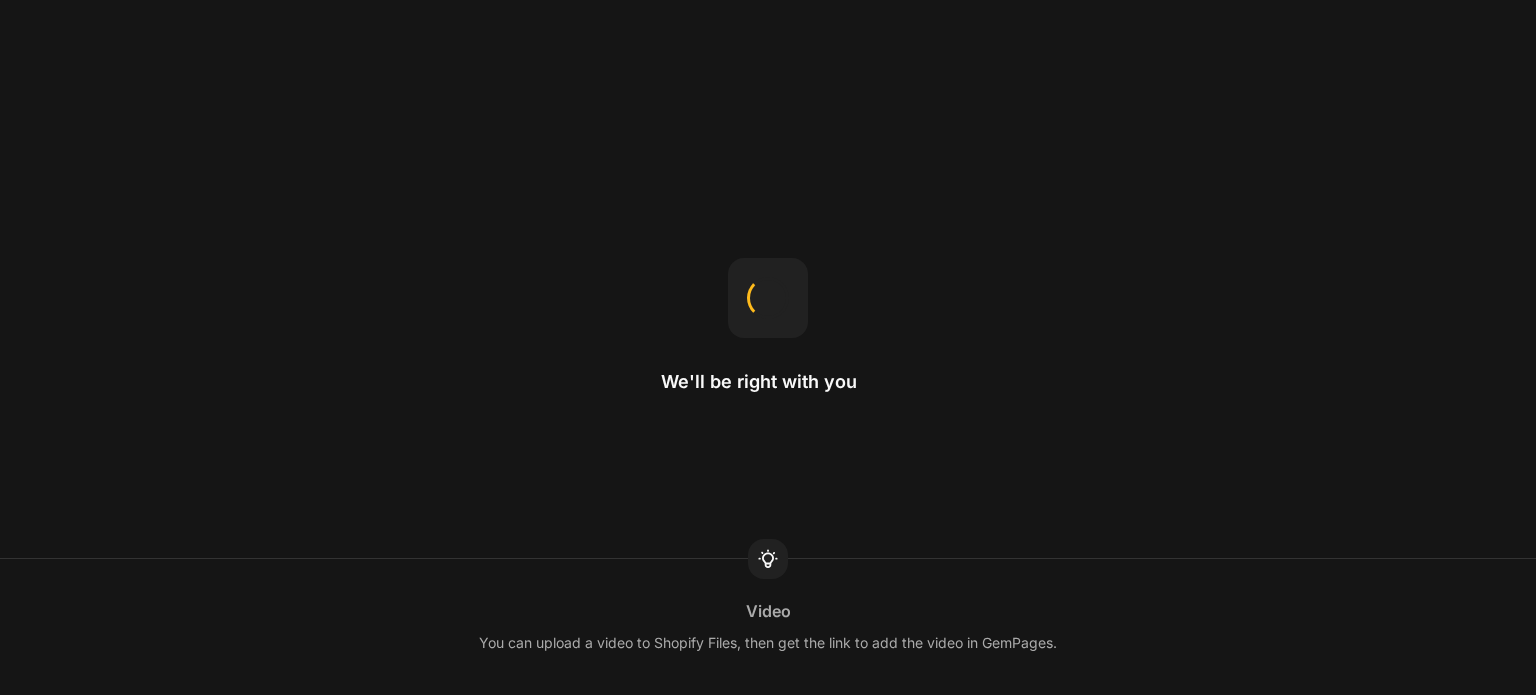 scroll, scrollTop: 0, scrollLeft: 0, axis: both 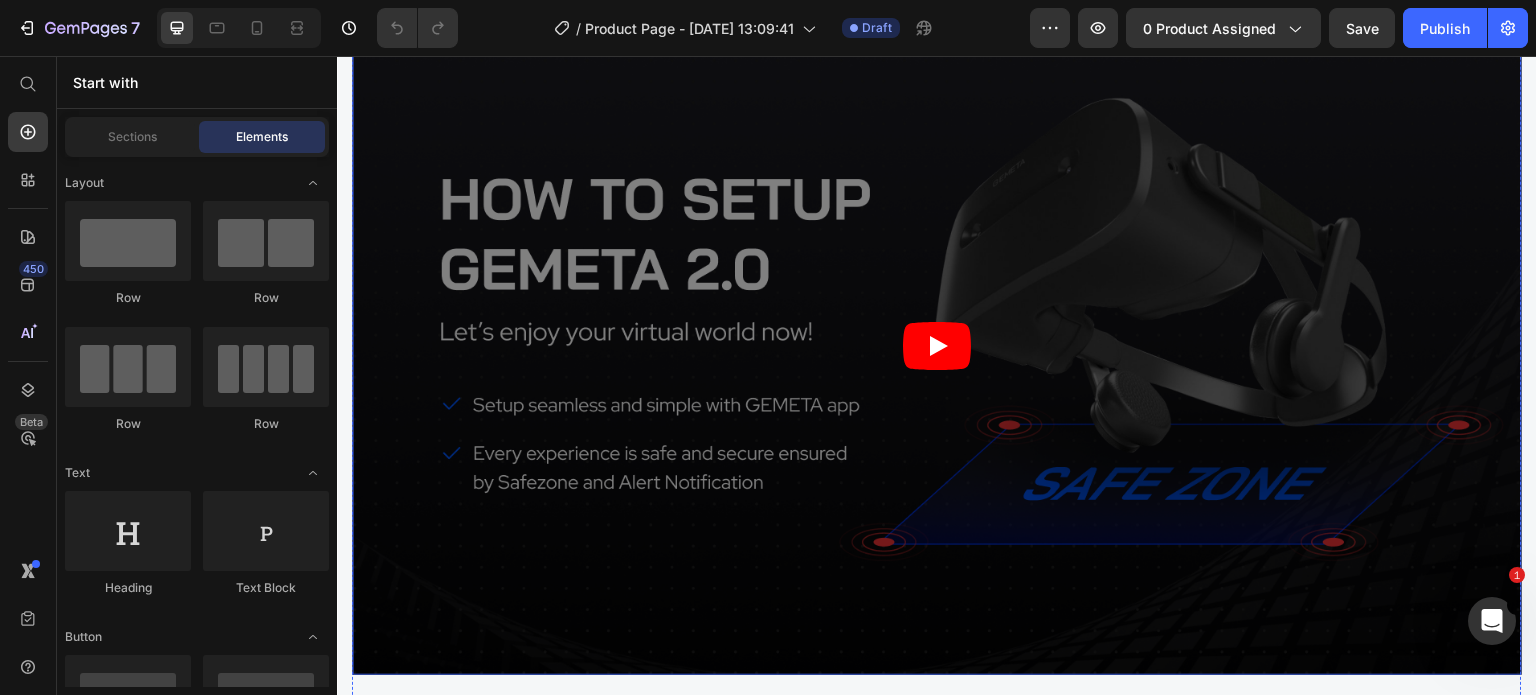 click 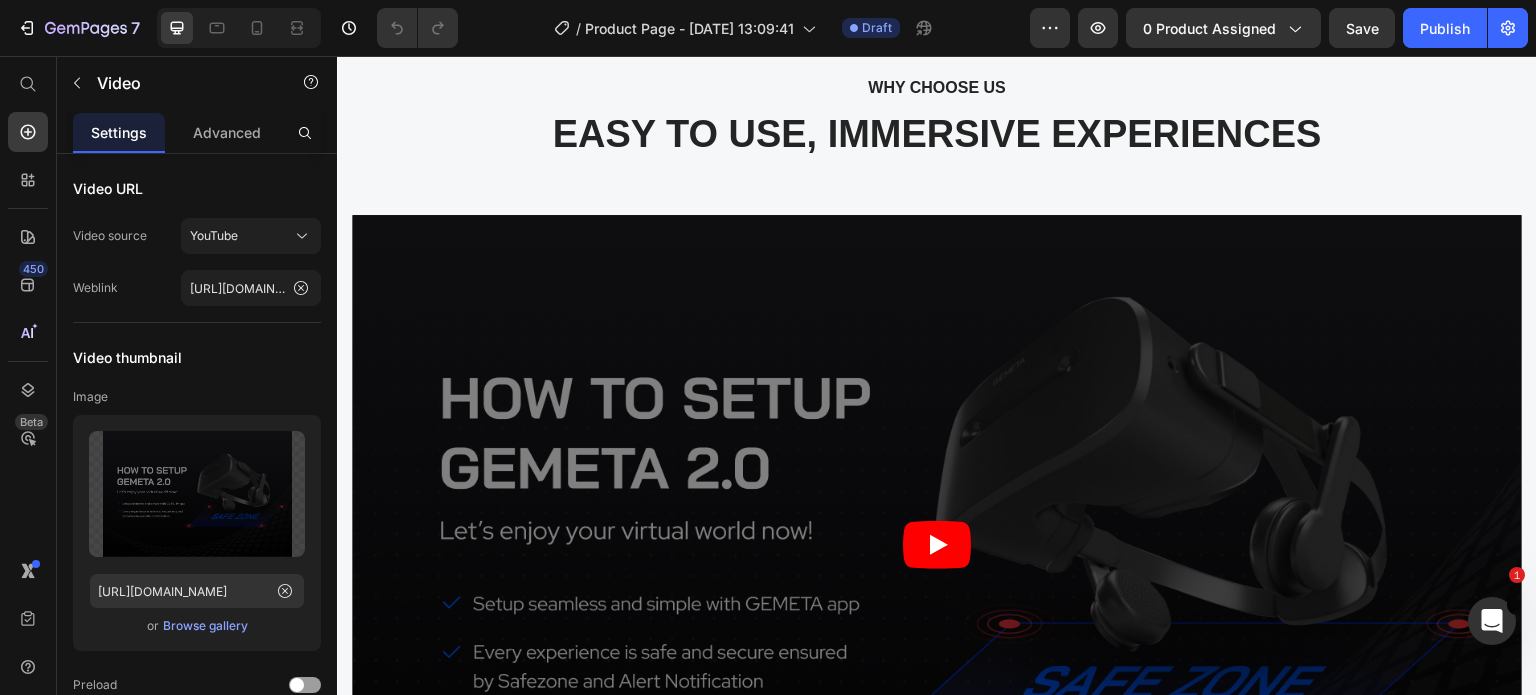 scroll, scrollTop: 5152, scrollLeft: 0, axis: vertical 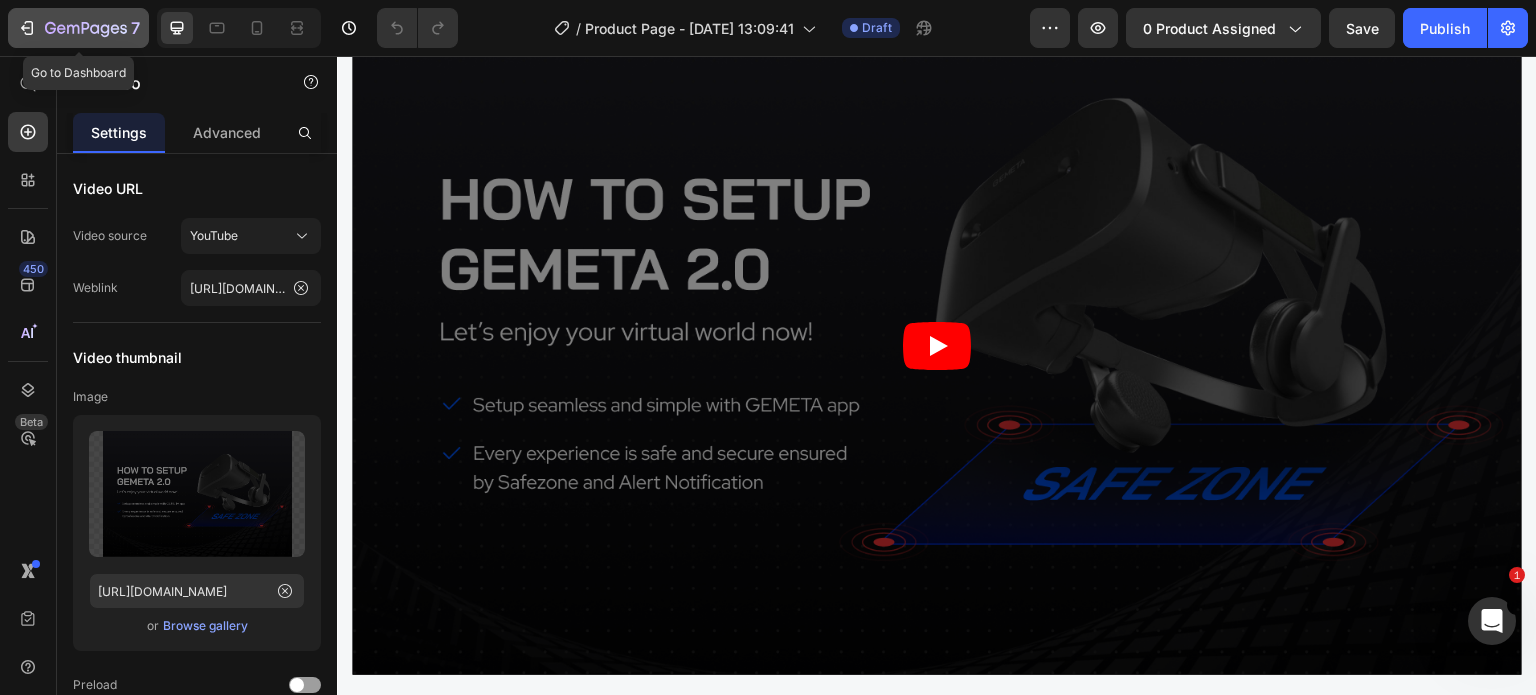 click 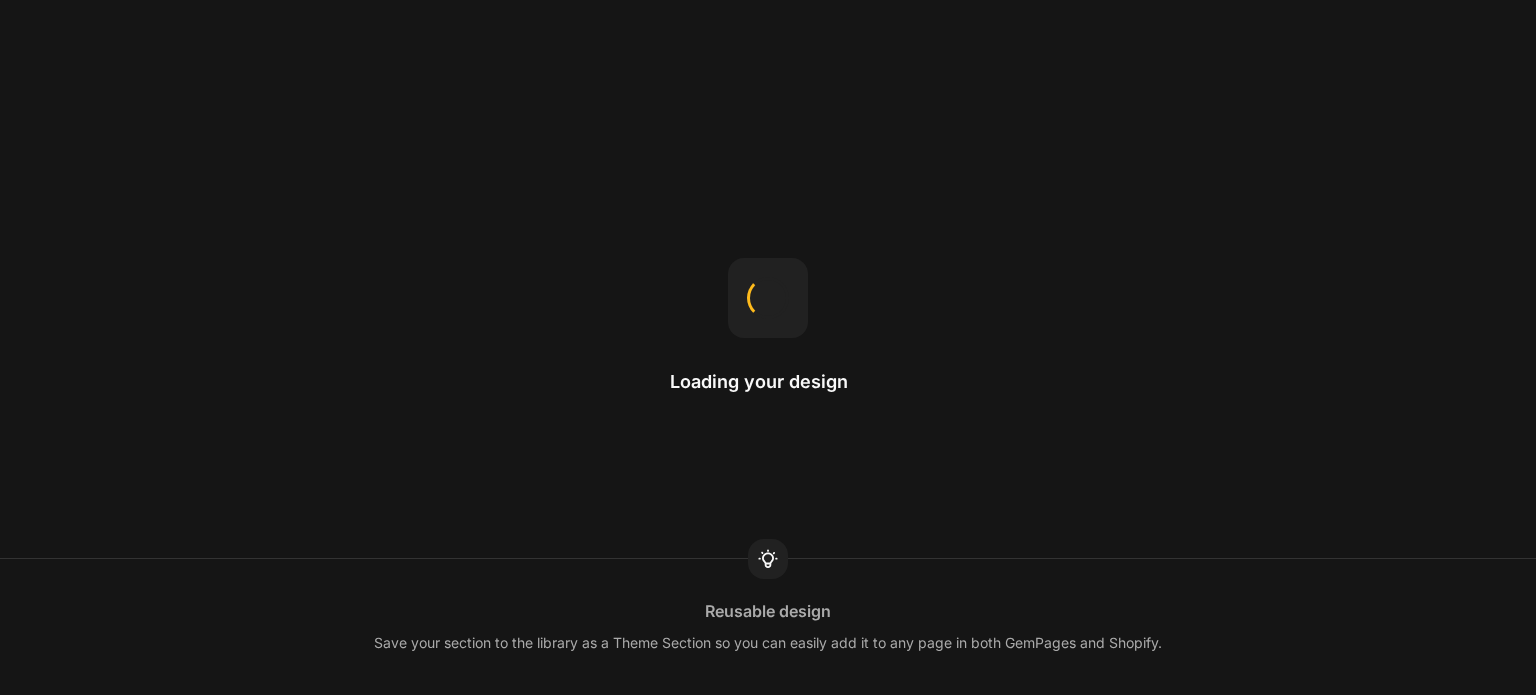scroll, scrollTop: 0, scrollLeft: 0, axis: both 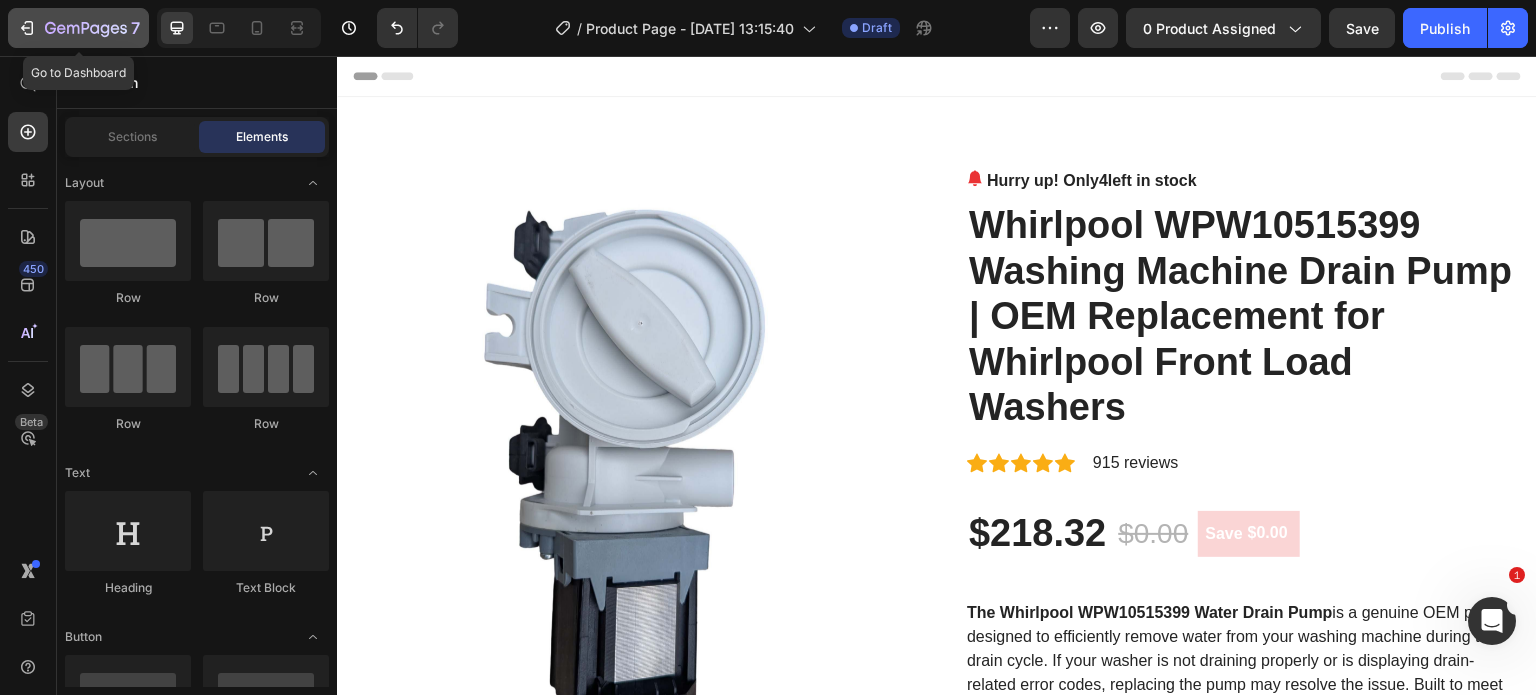 click 